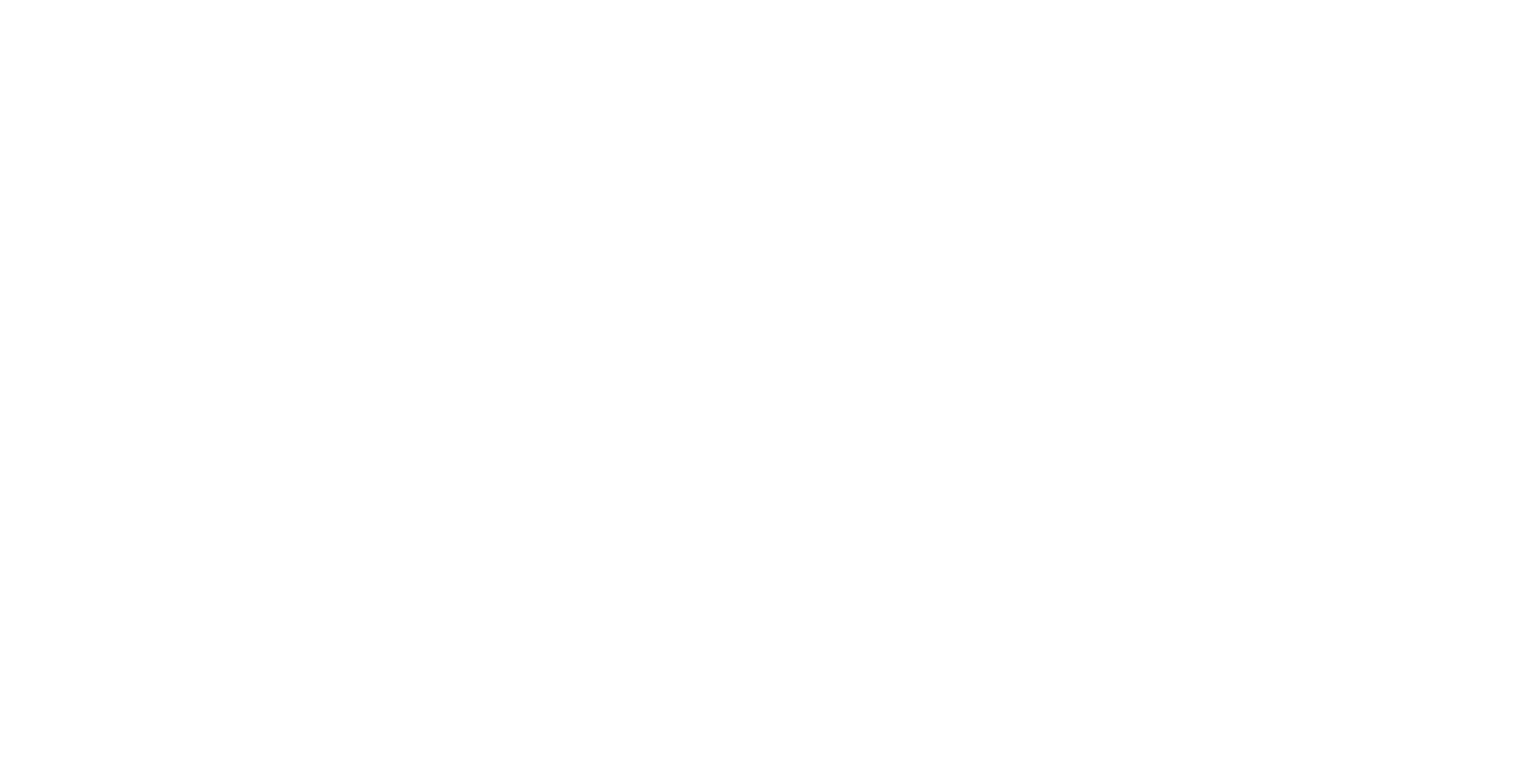 scroll, scrollTop: 0, scrollLeft: 0, axis: both 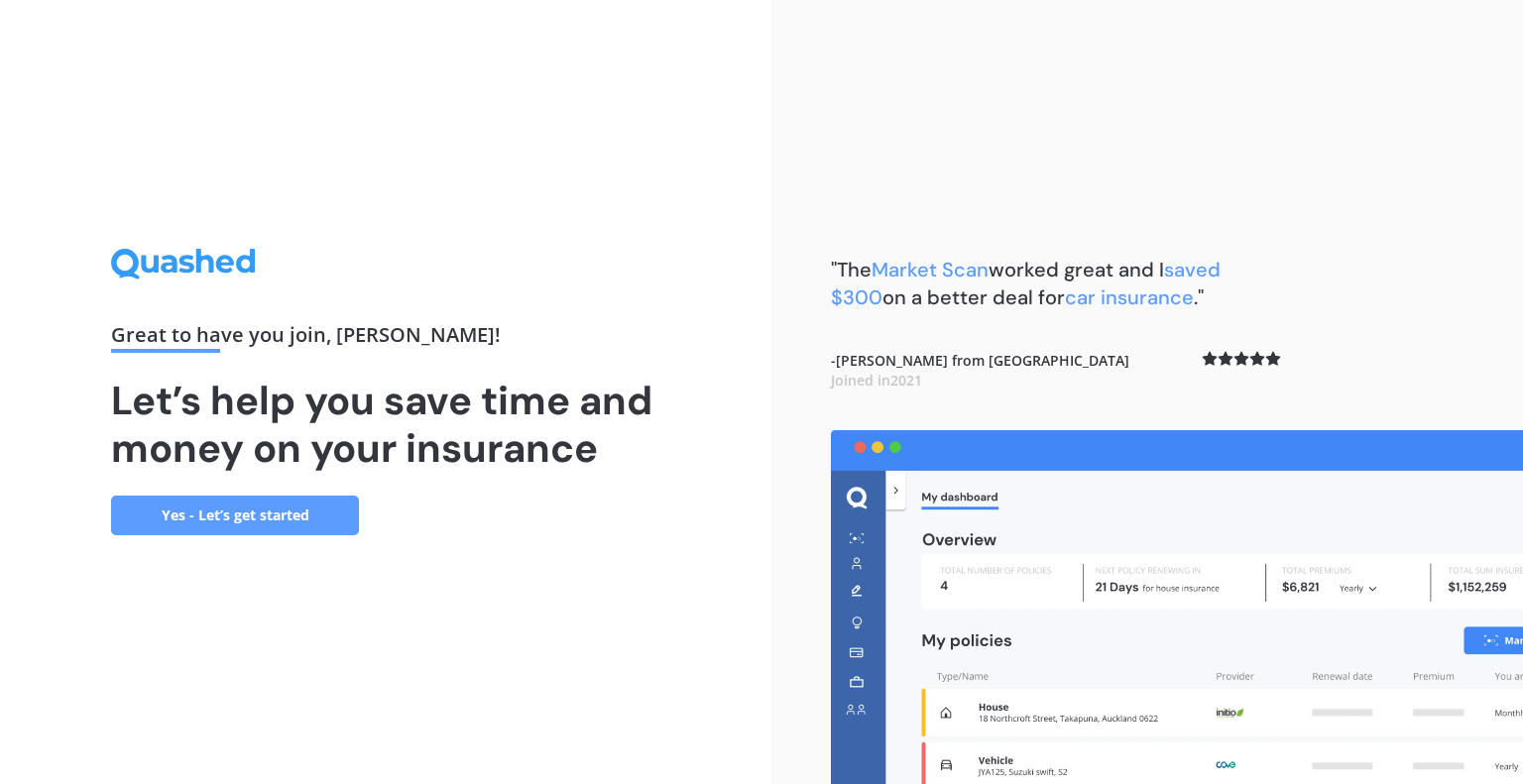 click on "Yes - Let’s get started" at bounding box center [235, 515] 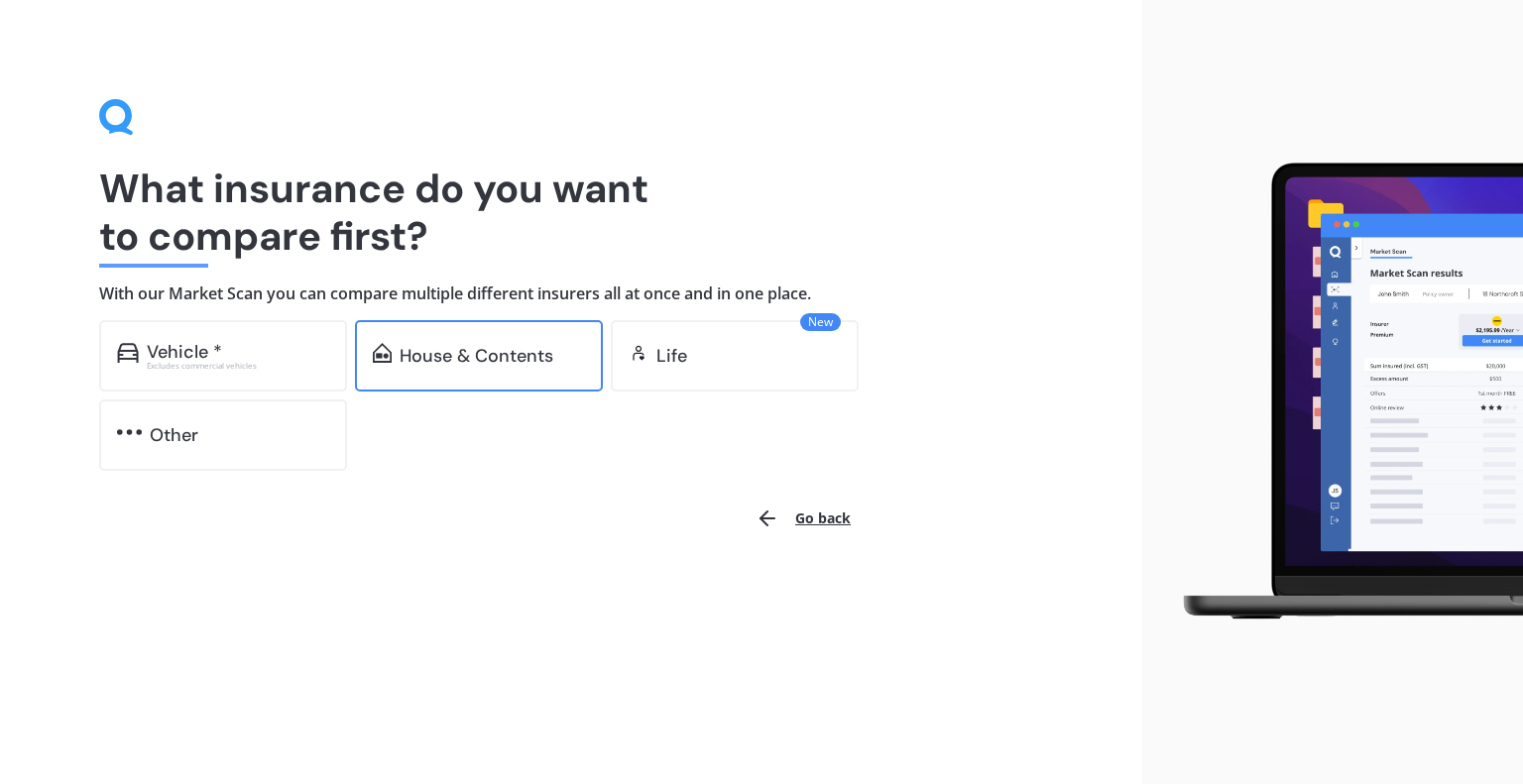click on "House & Contents" at bounding box center (476, 356) 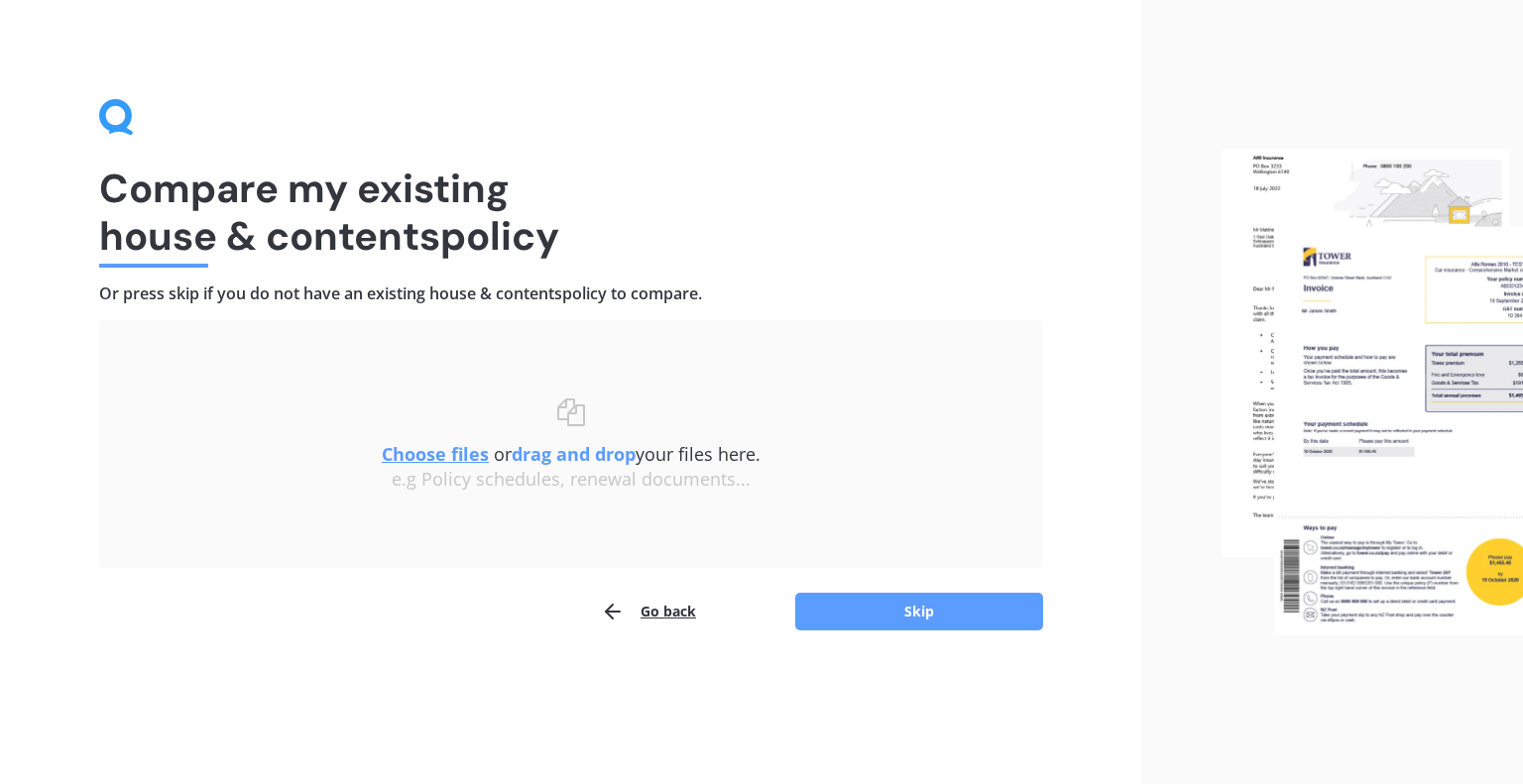 click on "Choose files" at bounding box center (435, 454) 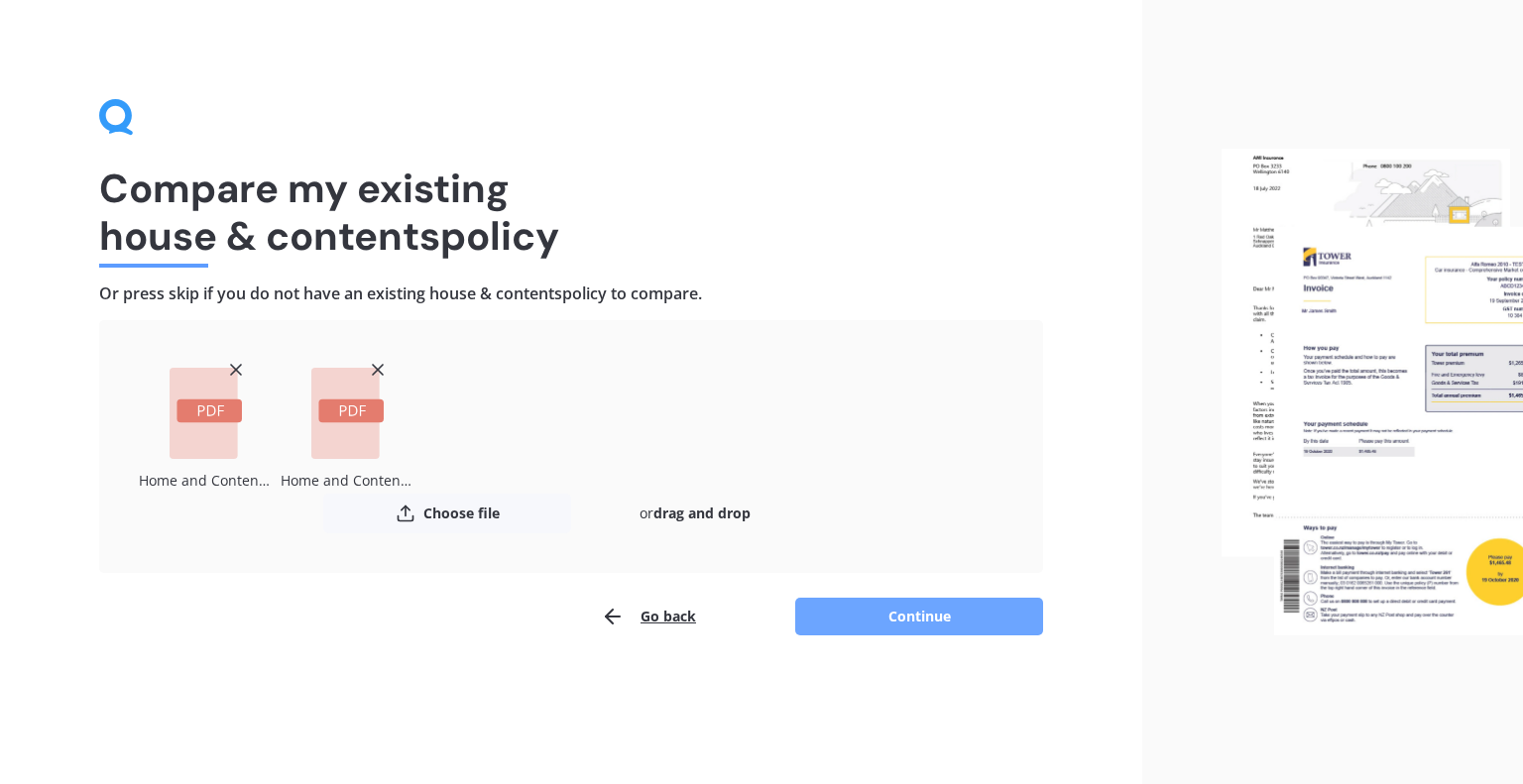 click on "Continue" at bounding box center (919, 616) 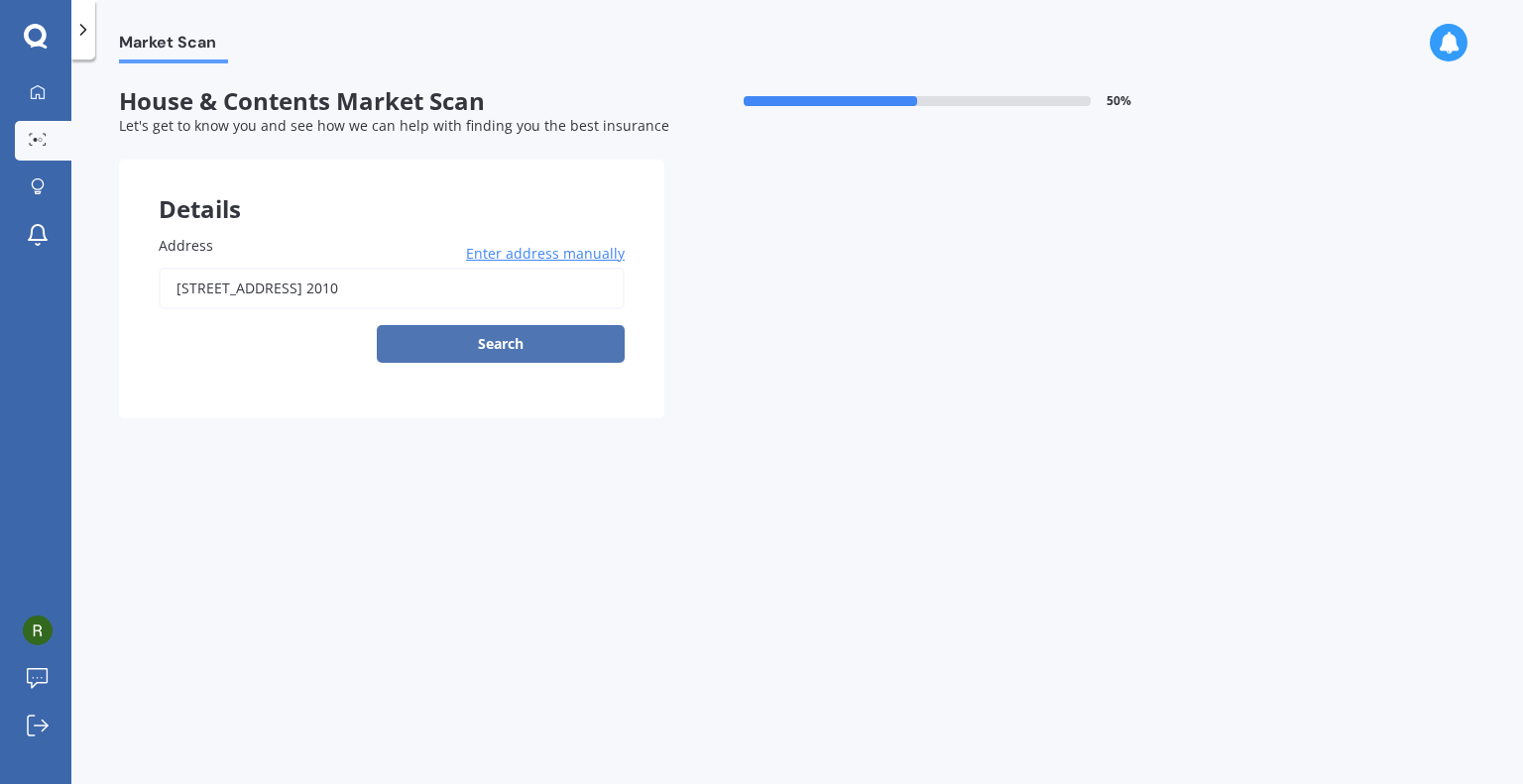 click on "Search" at bounding box center (501, 344) 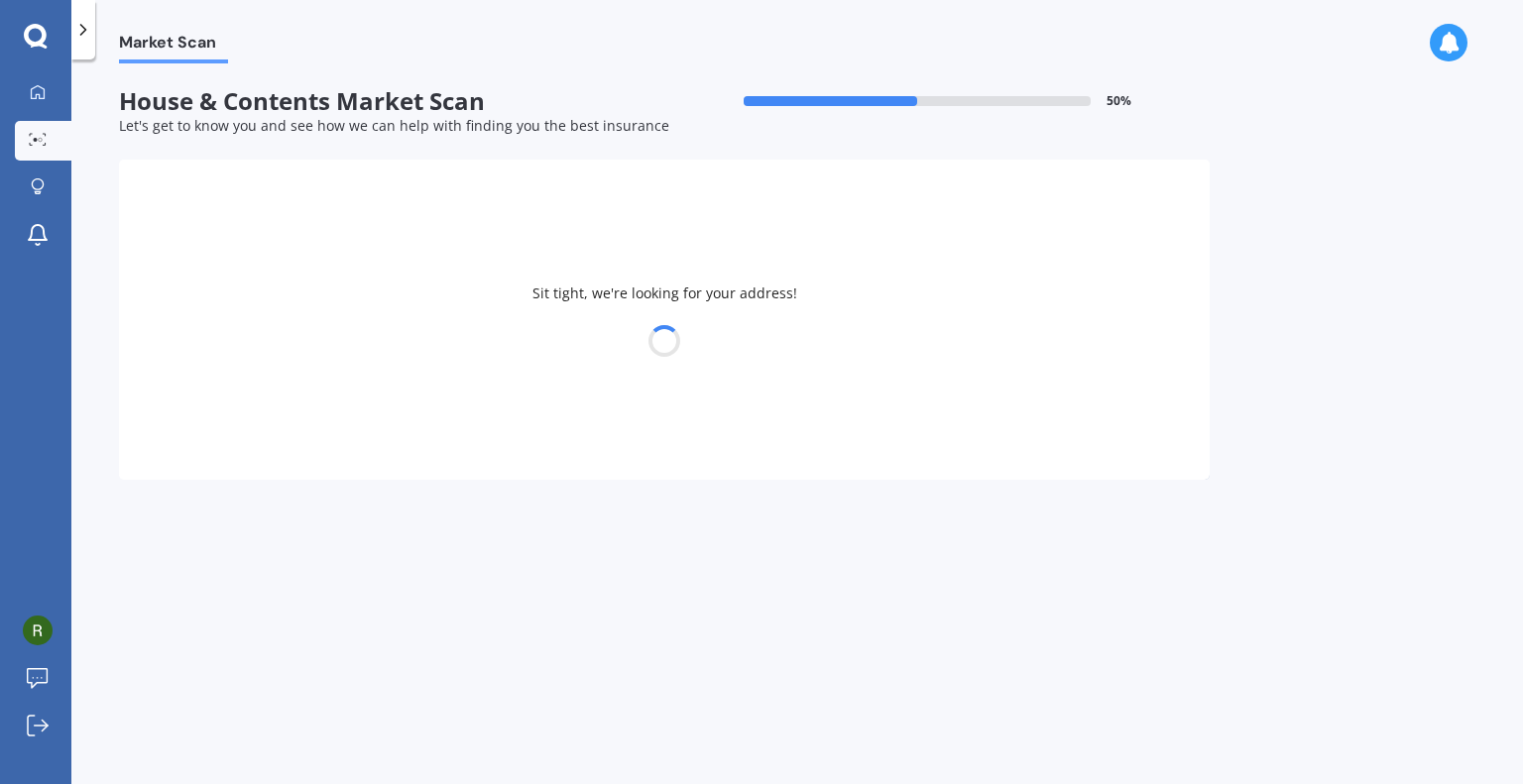 type on "[STREET_ADDRESS] 2010" 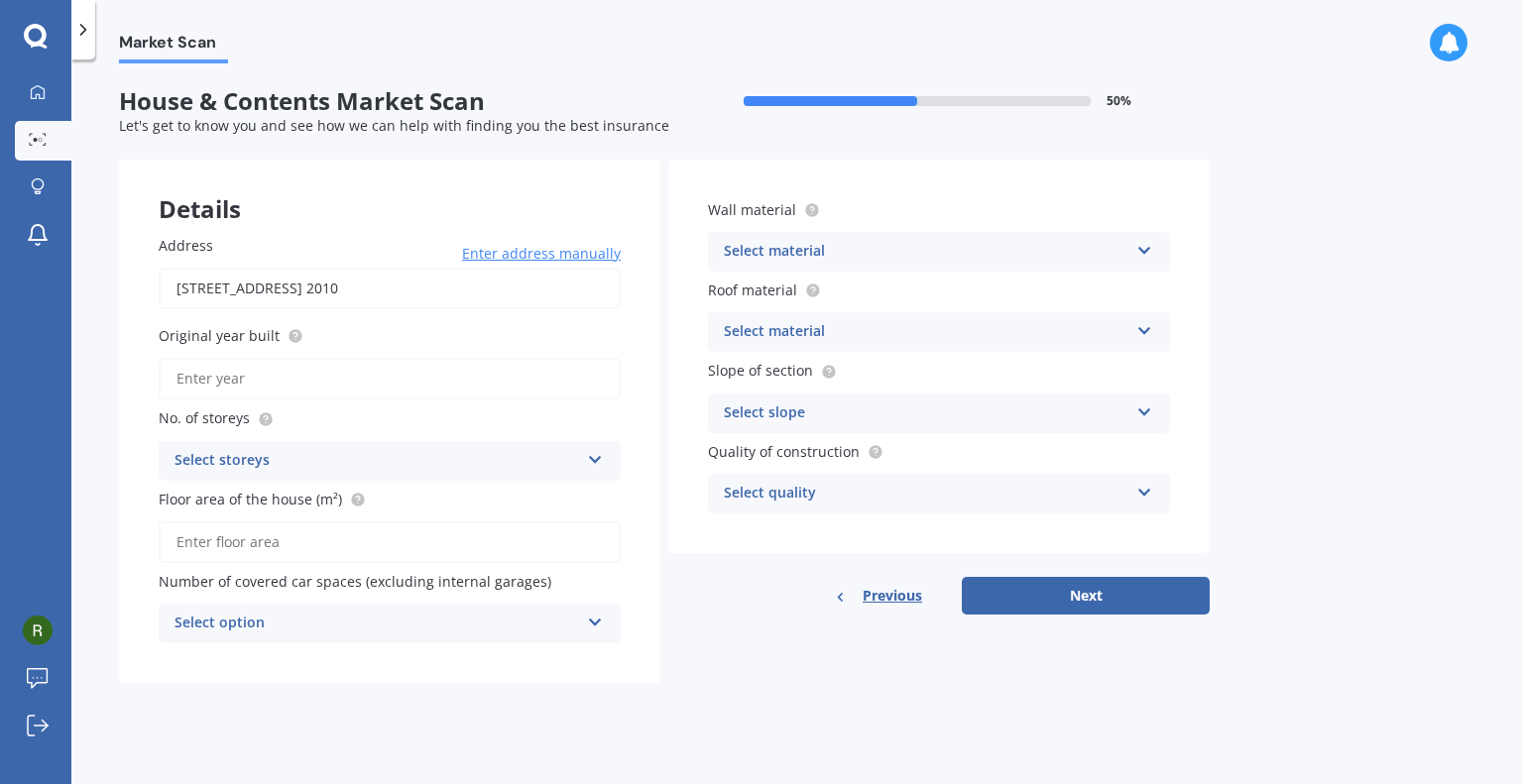click on "Original year built" at bounding box center [390, 379] 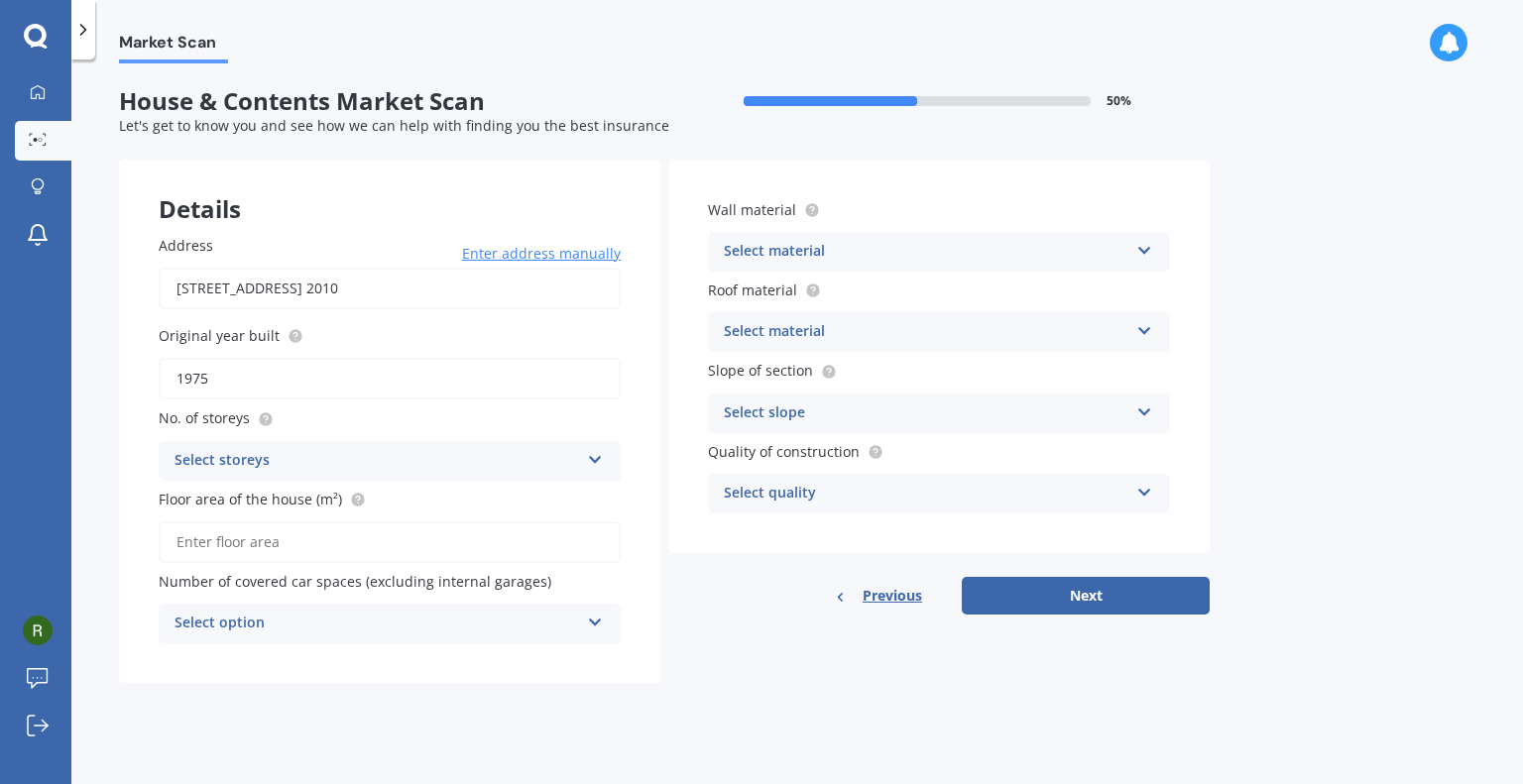 type on "1975" 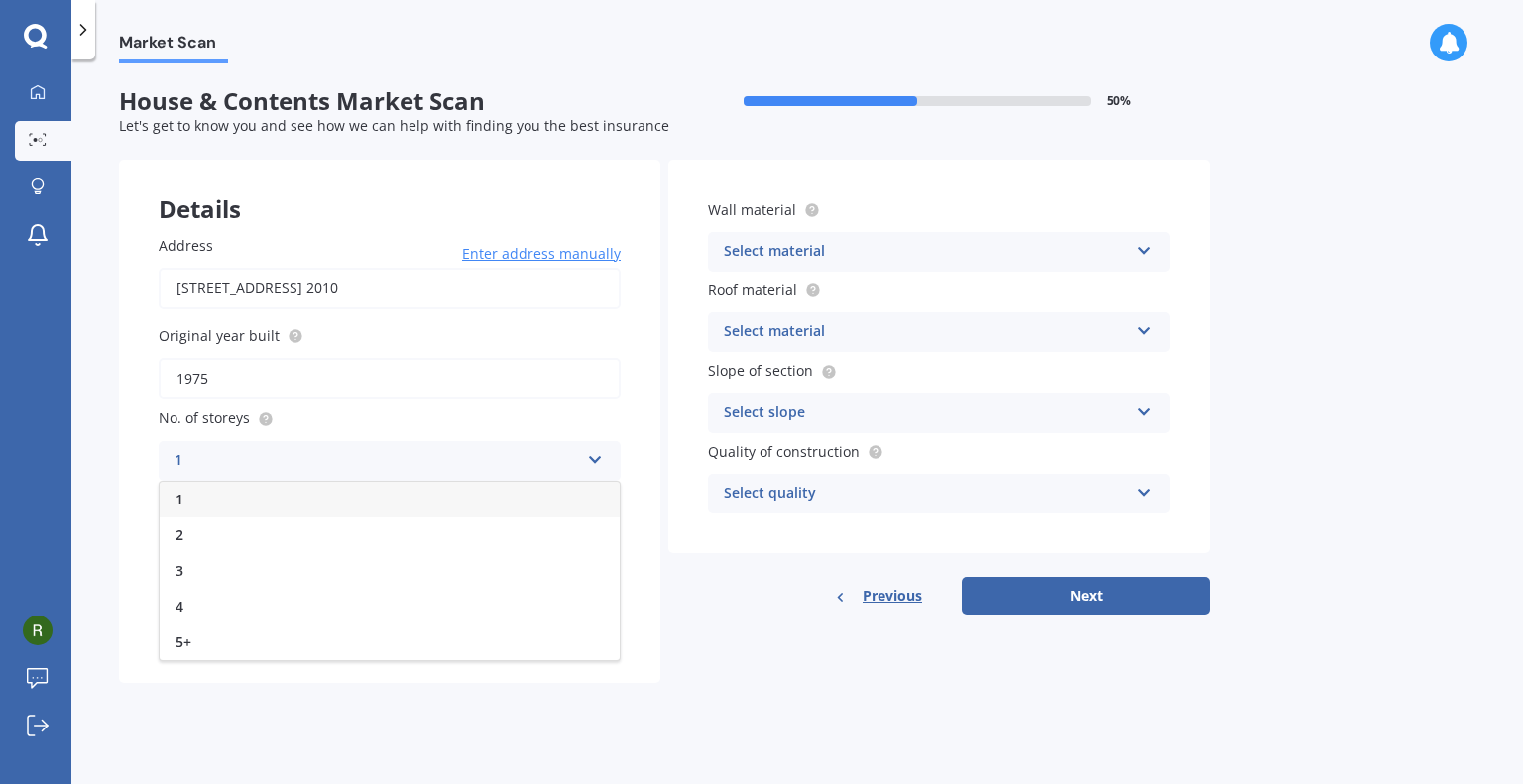 click on "1" at bounding box center (377, 461) 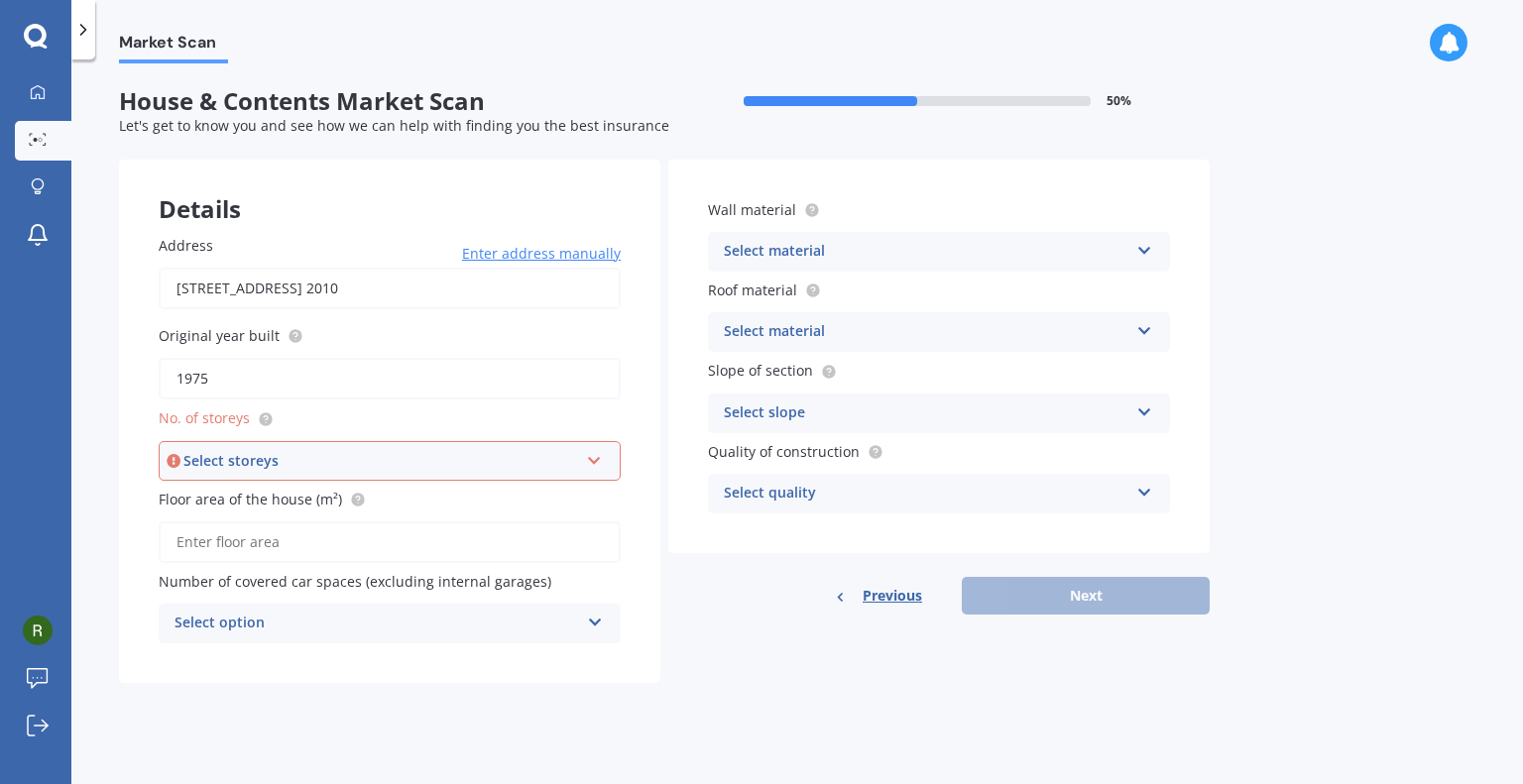 click on "Select storeys 1 2 3 4 5+" at bounding box center [390, 461] 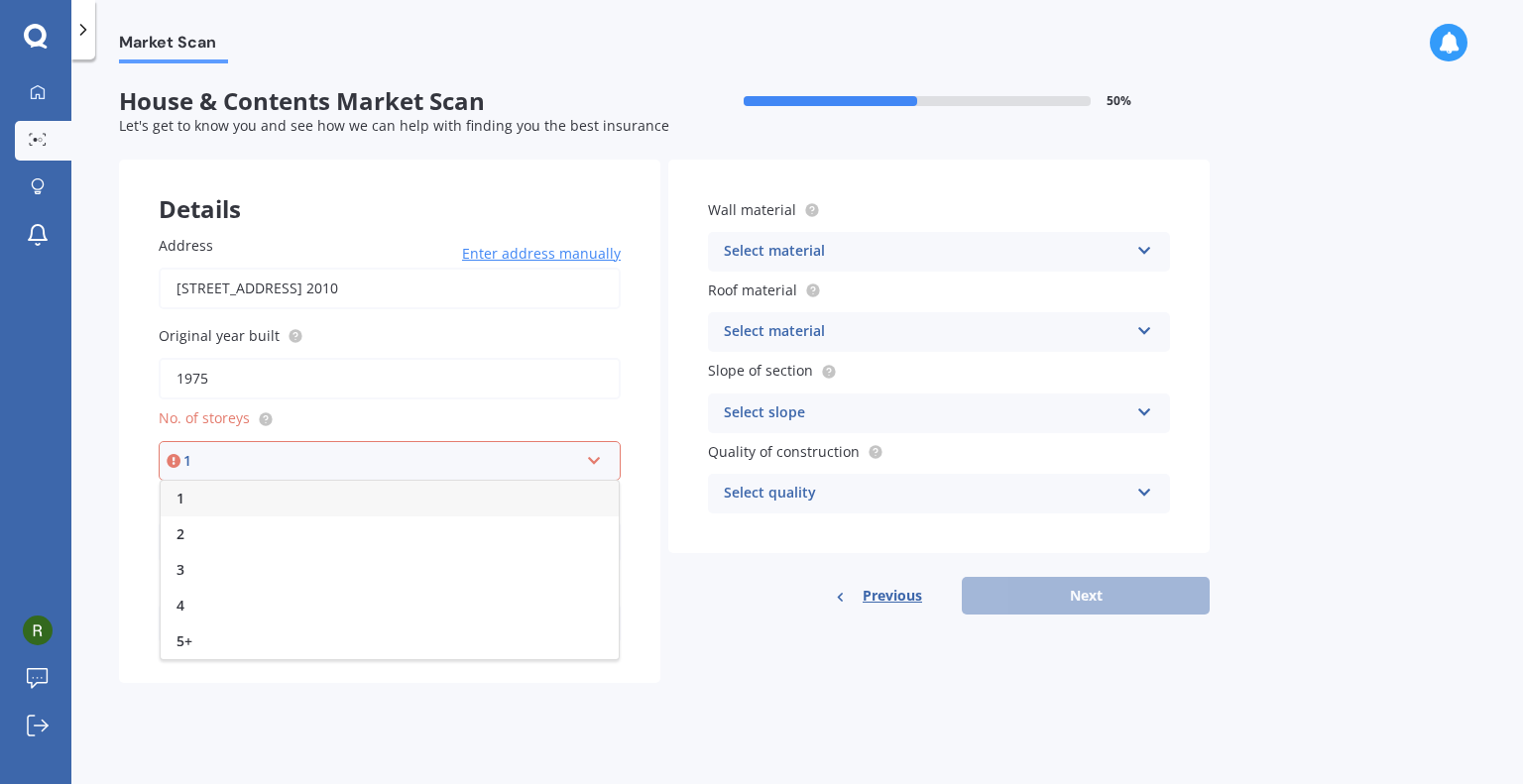 click on "1" at bounding box center [390, 499] 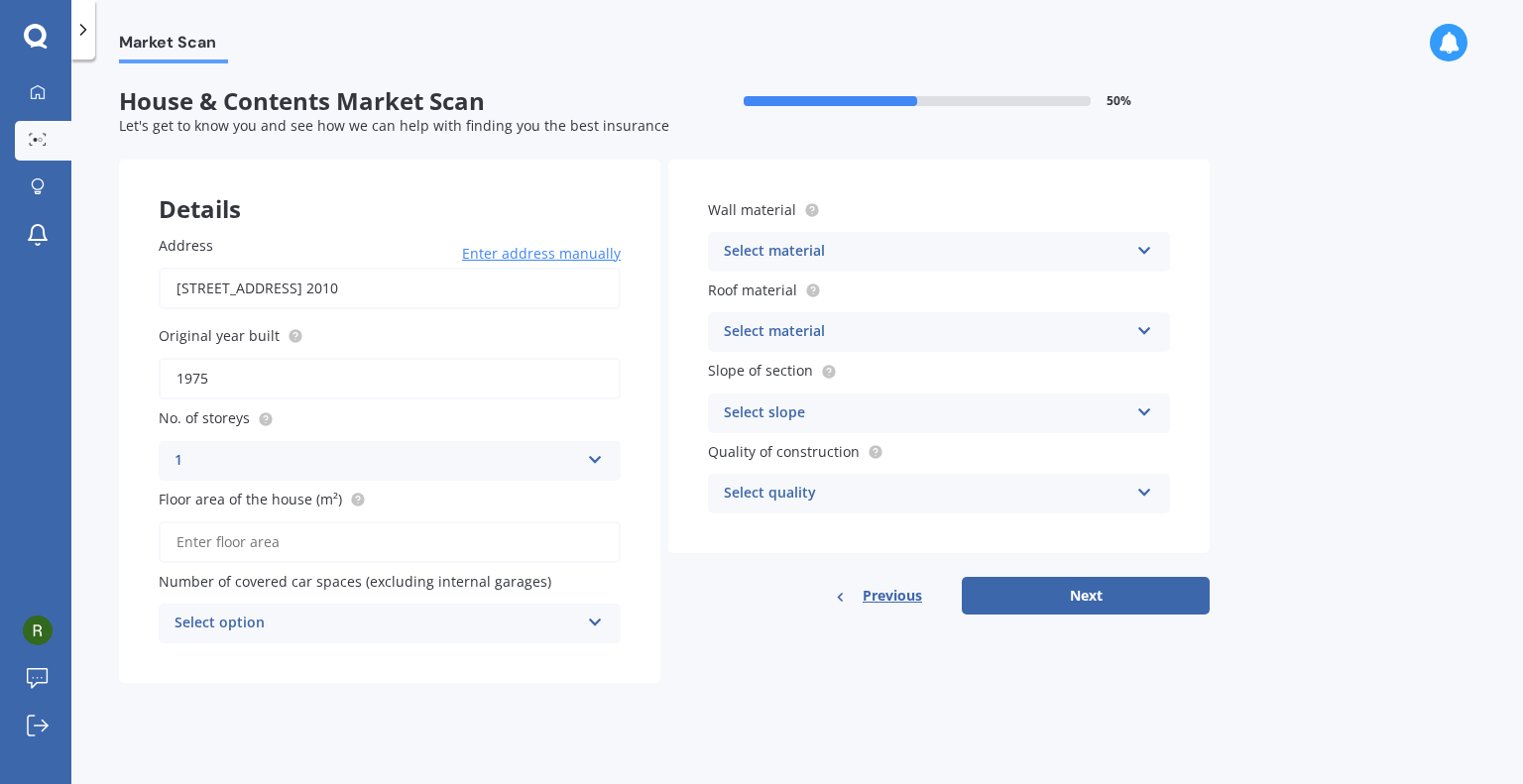 click on "Floor area of the house (m²)" at bounding box center [390, 542] 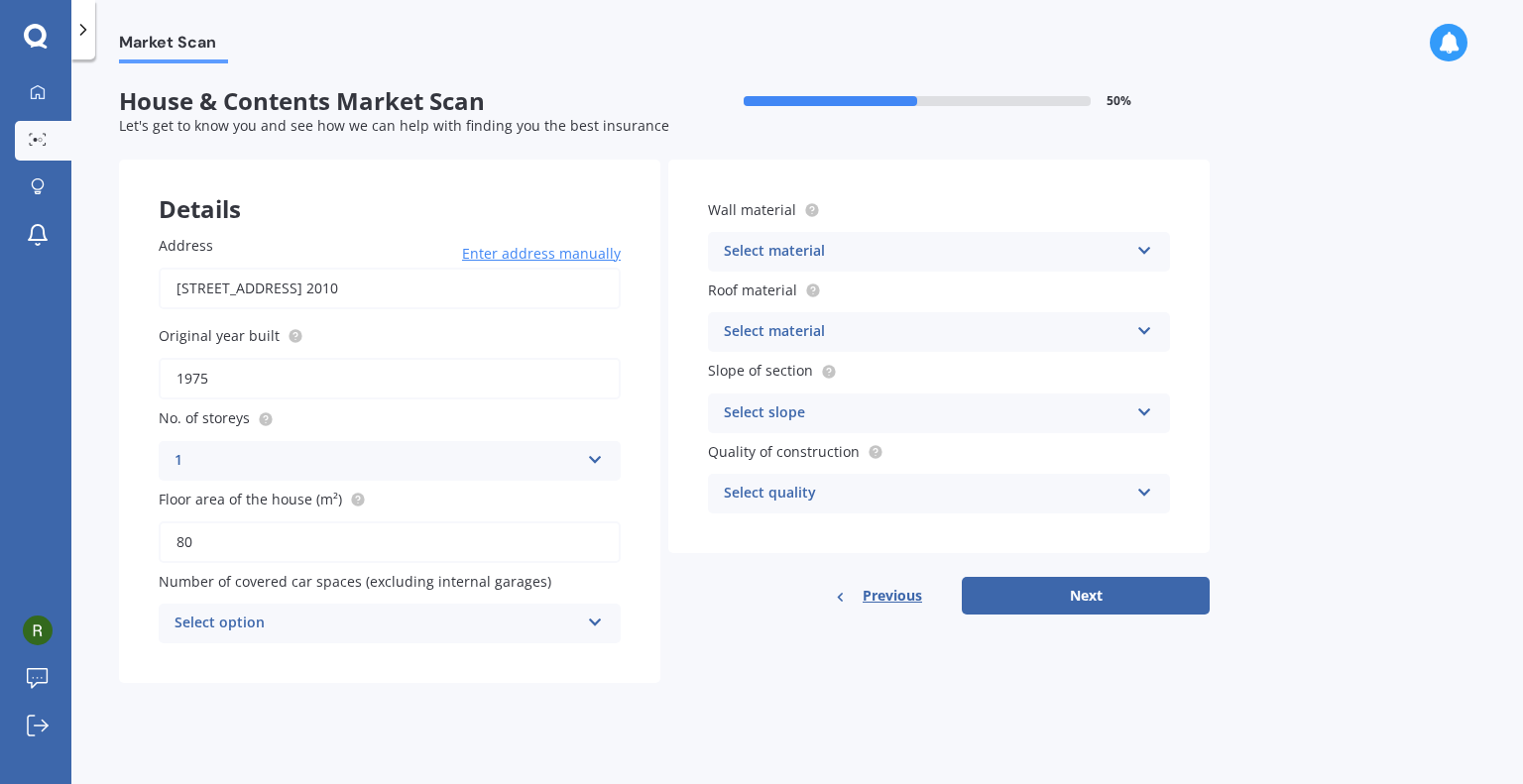 type on "80" 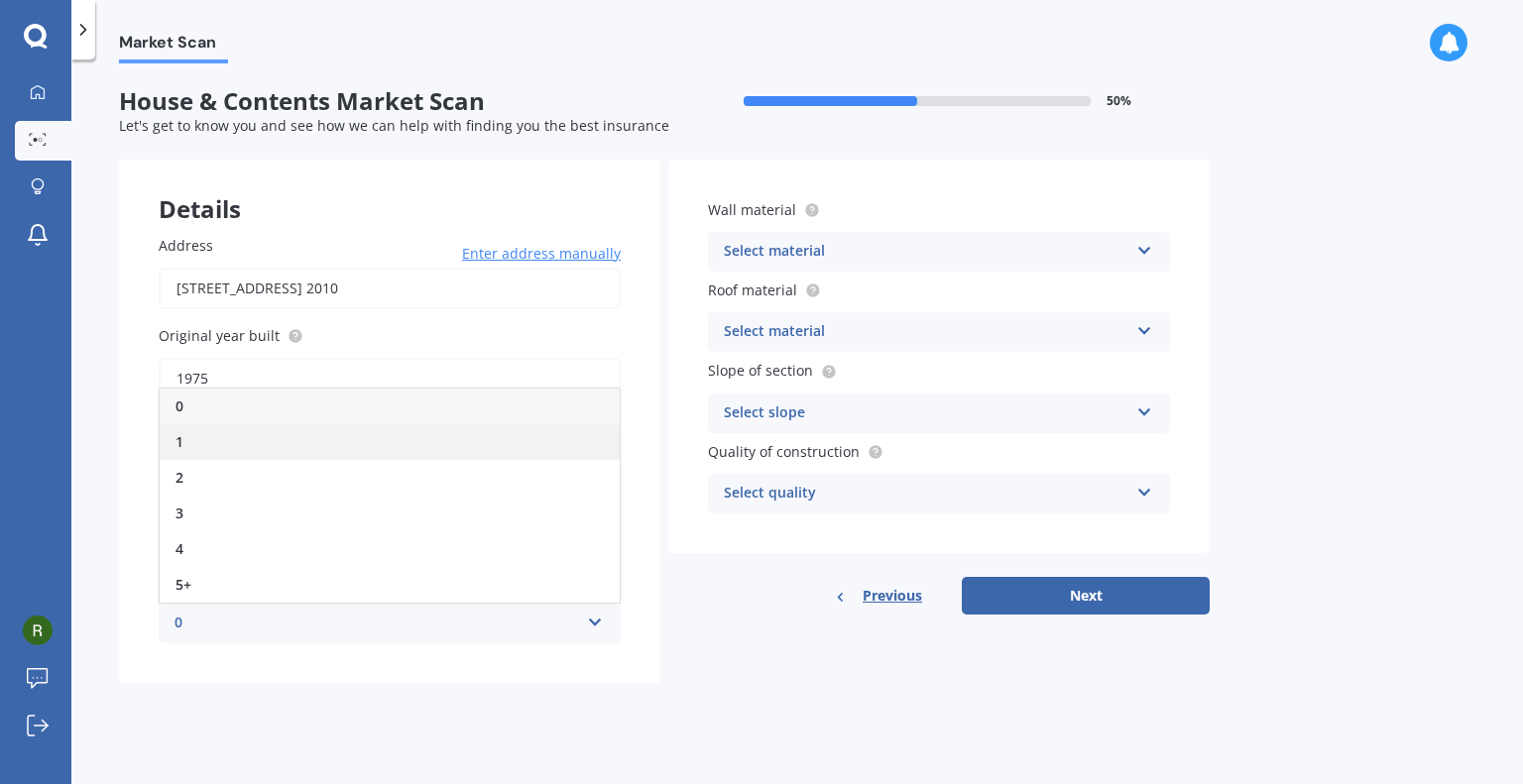 click on "1" at bounding box center [390, 442] 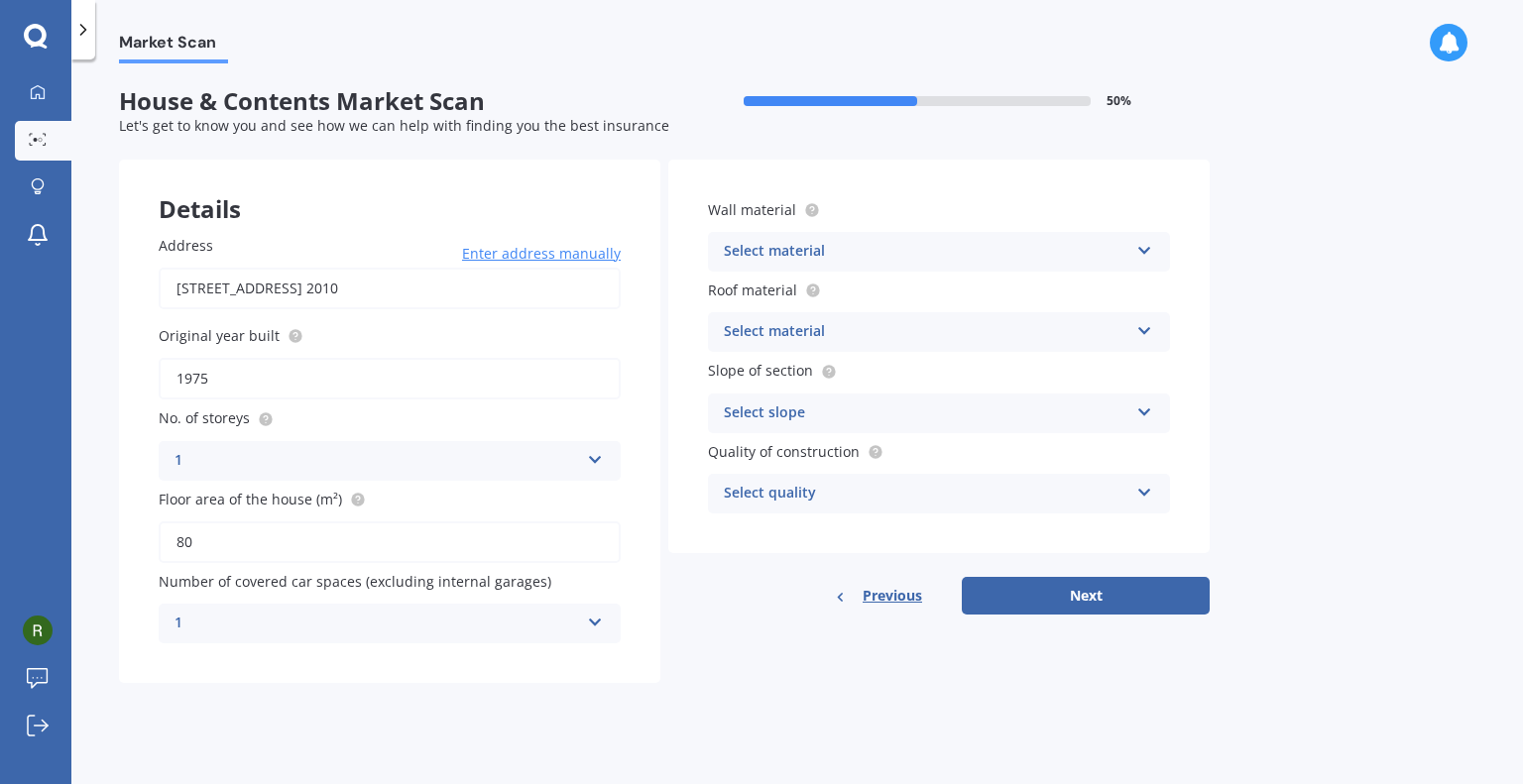 click on "Select material" at bounding box center [926, 252] 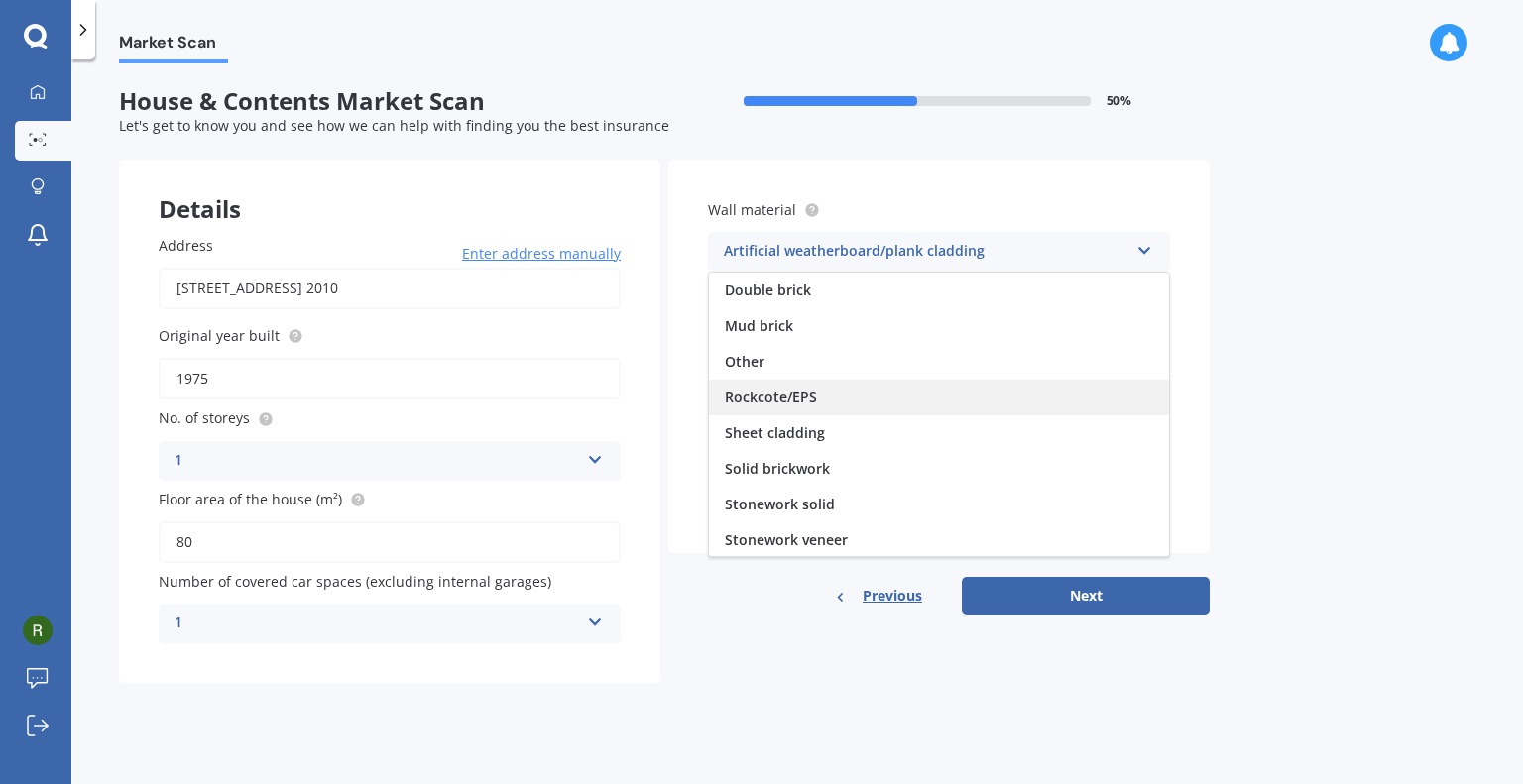 scroll, scrollTop: 107, scrollLeft: 0, axis: vertical 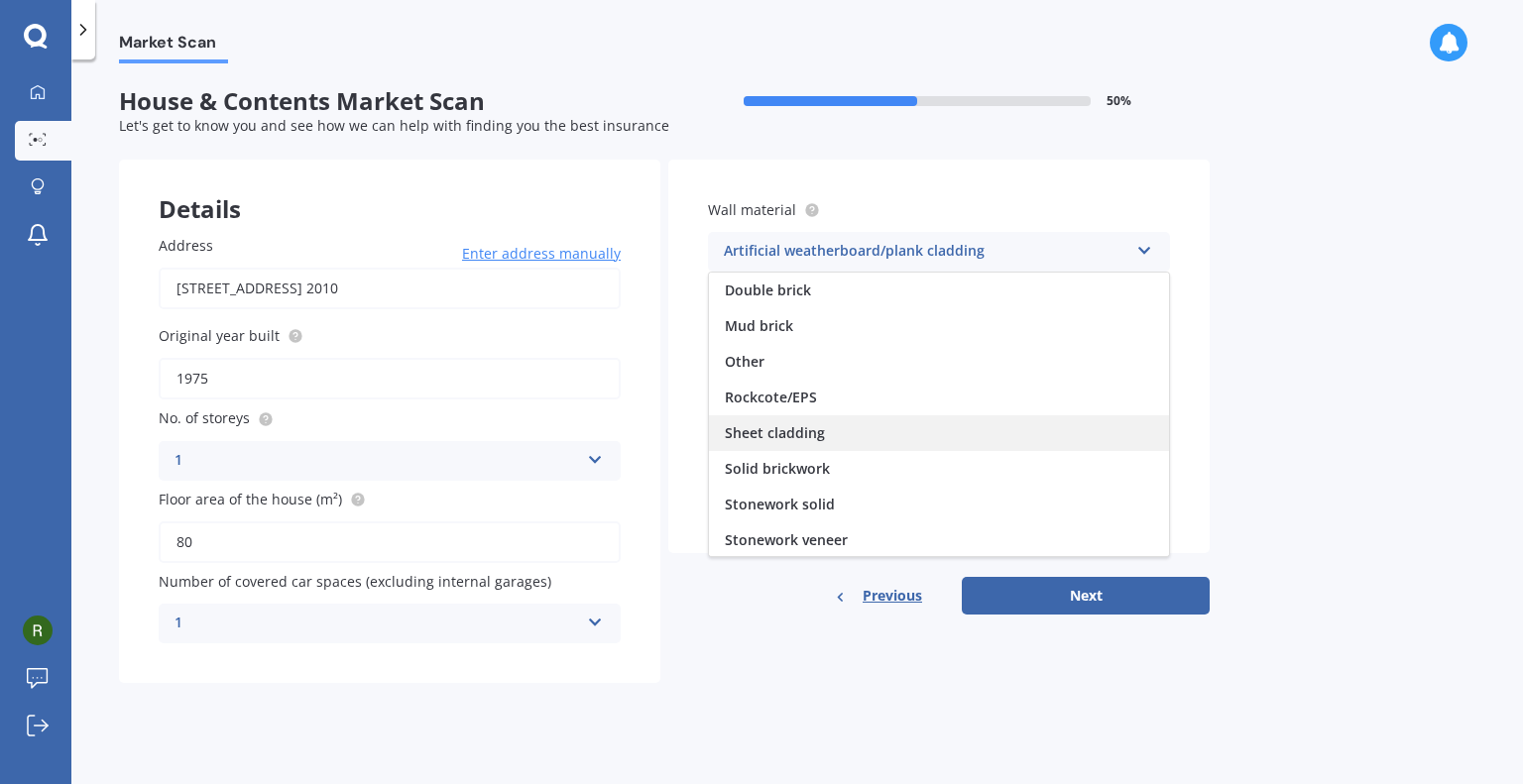 click on "Sheet cladding" at bounding box center [774, 432] 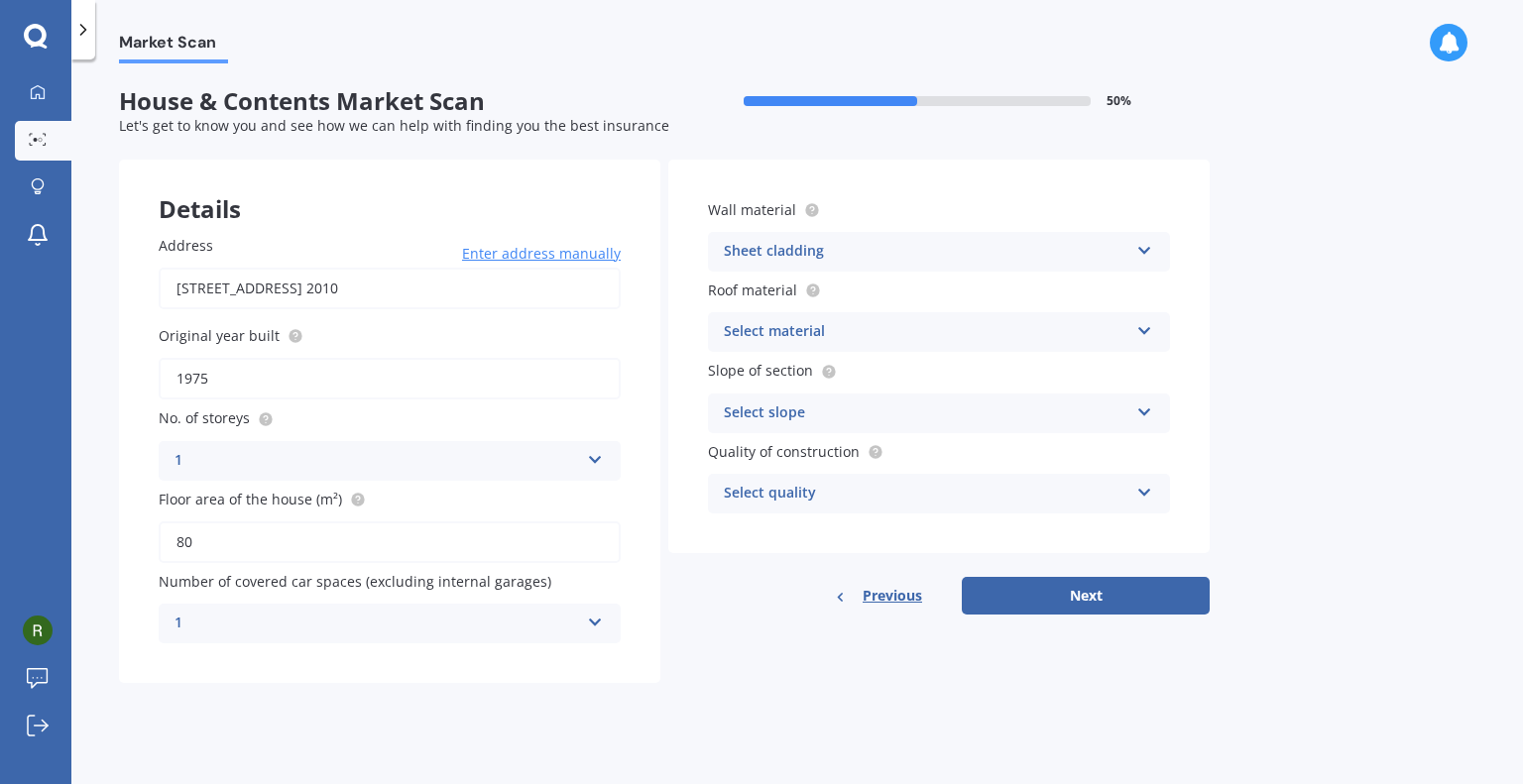 click on "Select material" at bounding box center (926, 332) 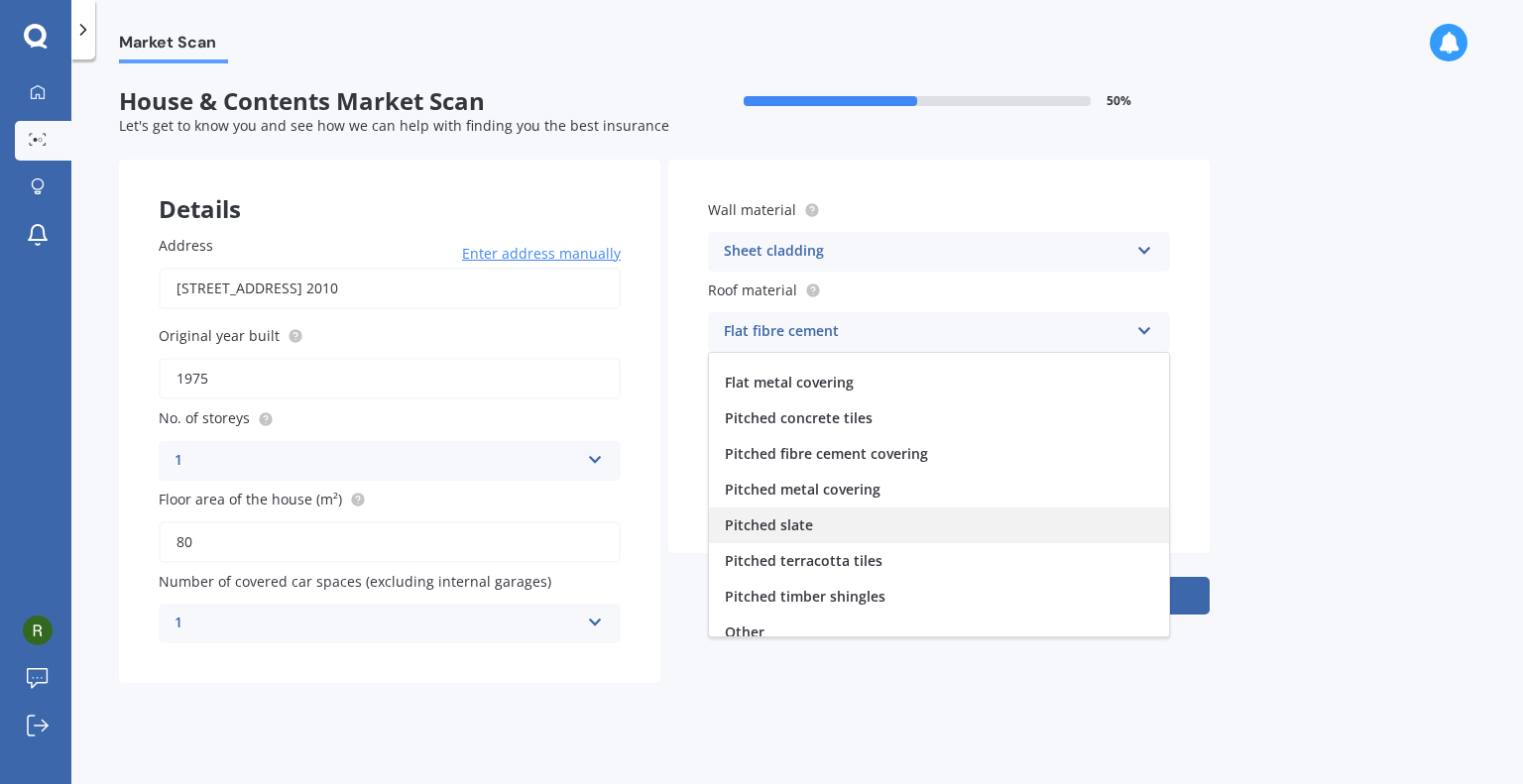 scroll, scrollTop: 72, scrollLeft: 0, axis: vertical 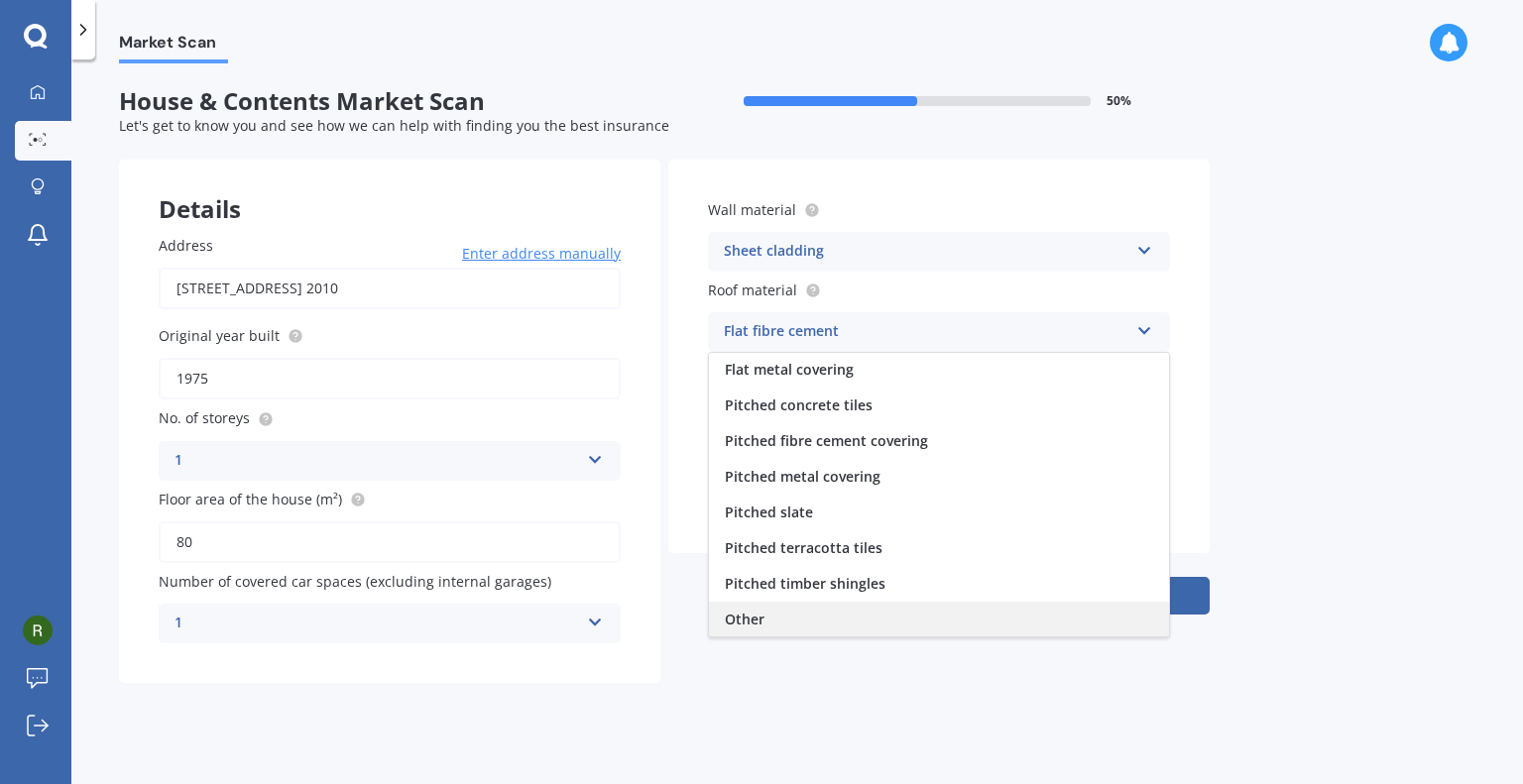click on "Other" at bounding box center (745, 618) 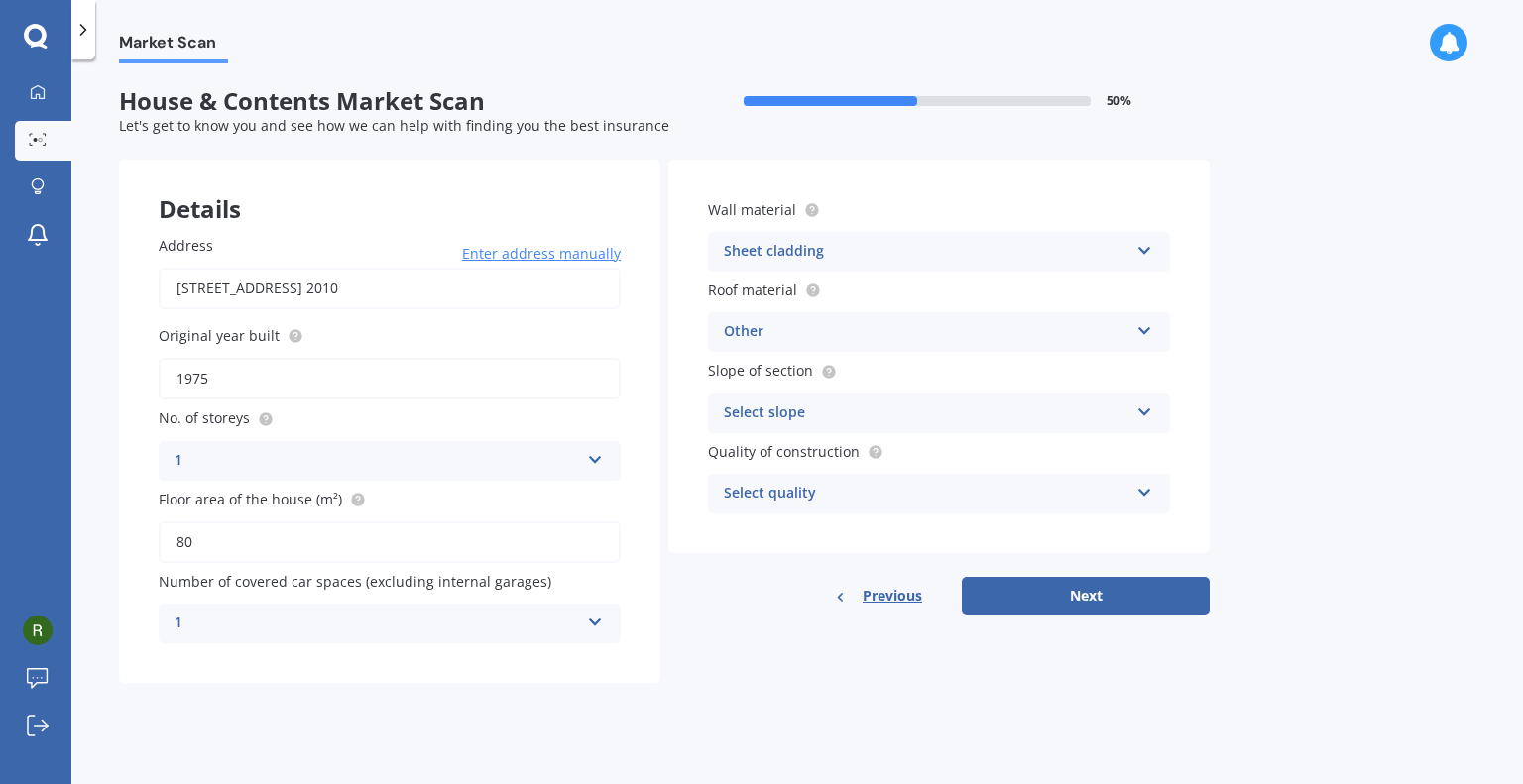 click on "Select slope" at bounding box center [926, 413] 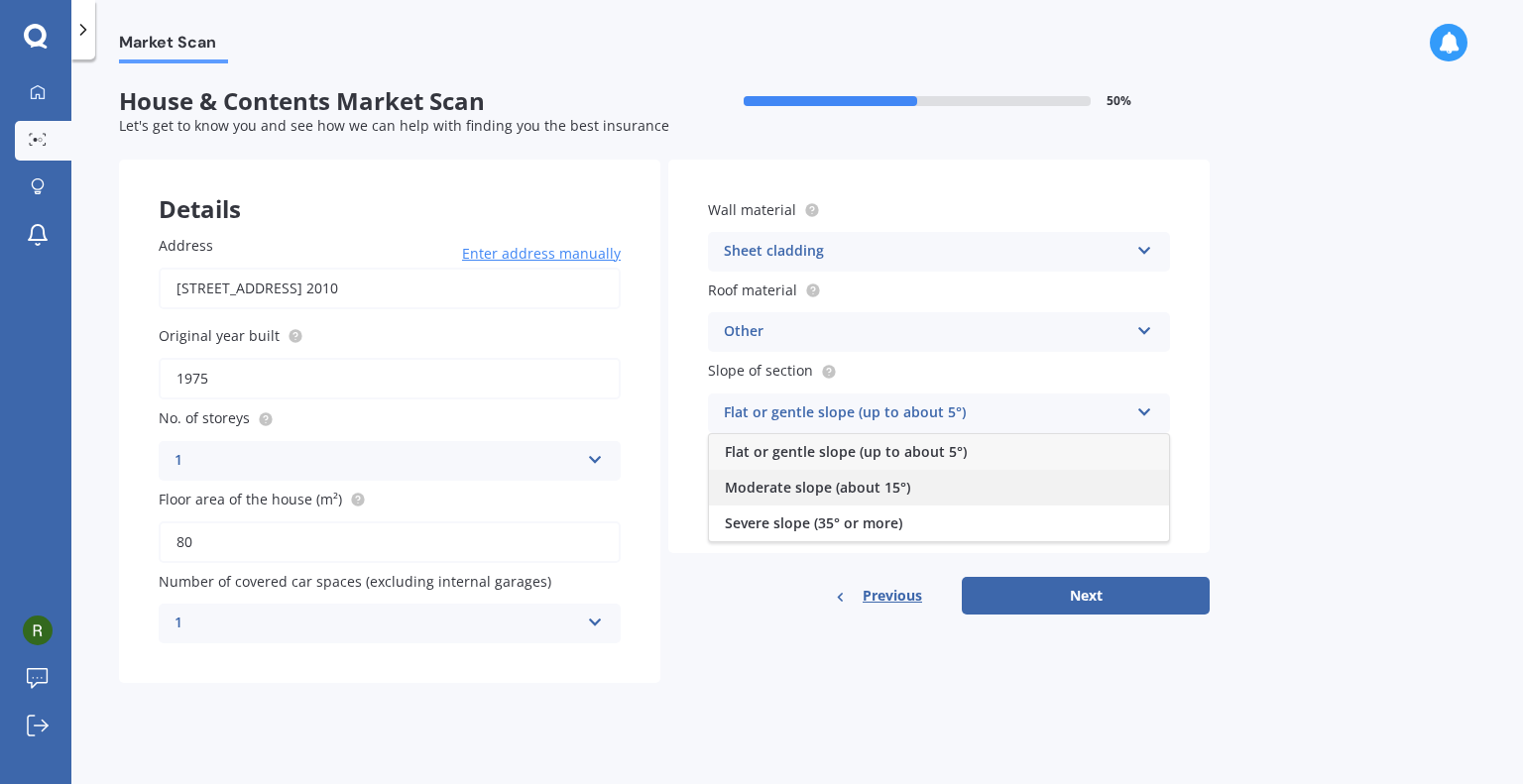 click on "Moderate slope (about 15°)" at bounding box center (817, 487) 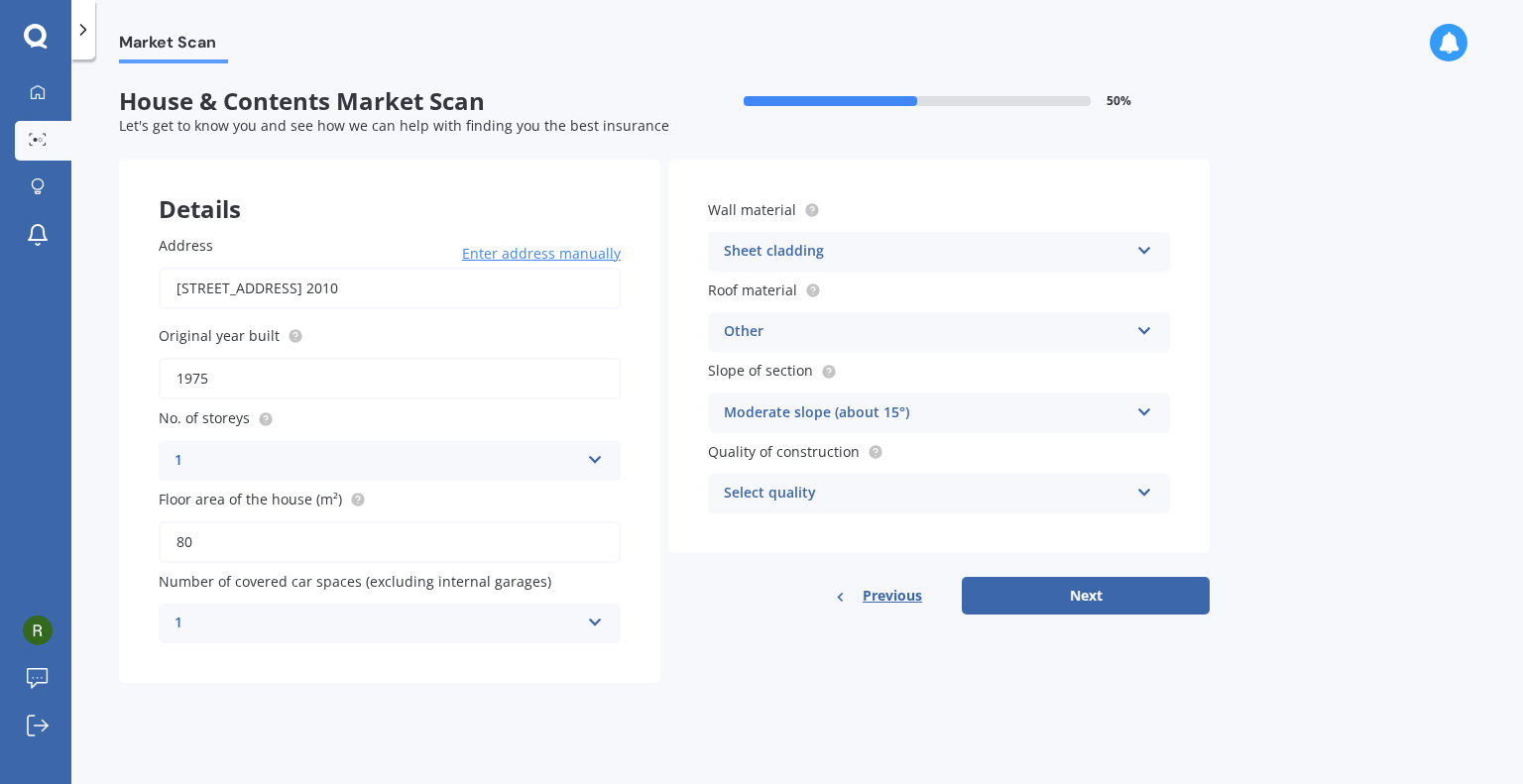click on "Select quality" at bounding box center [926, 494] 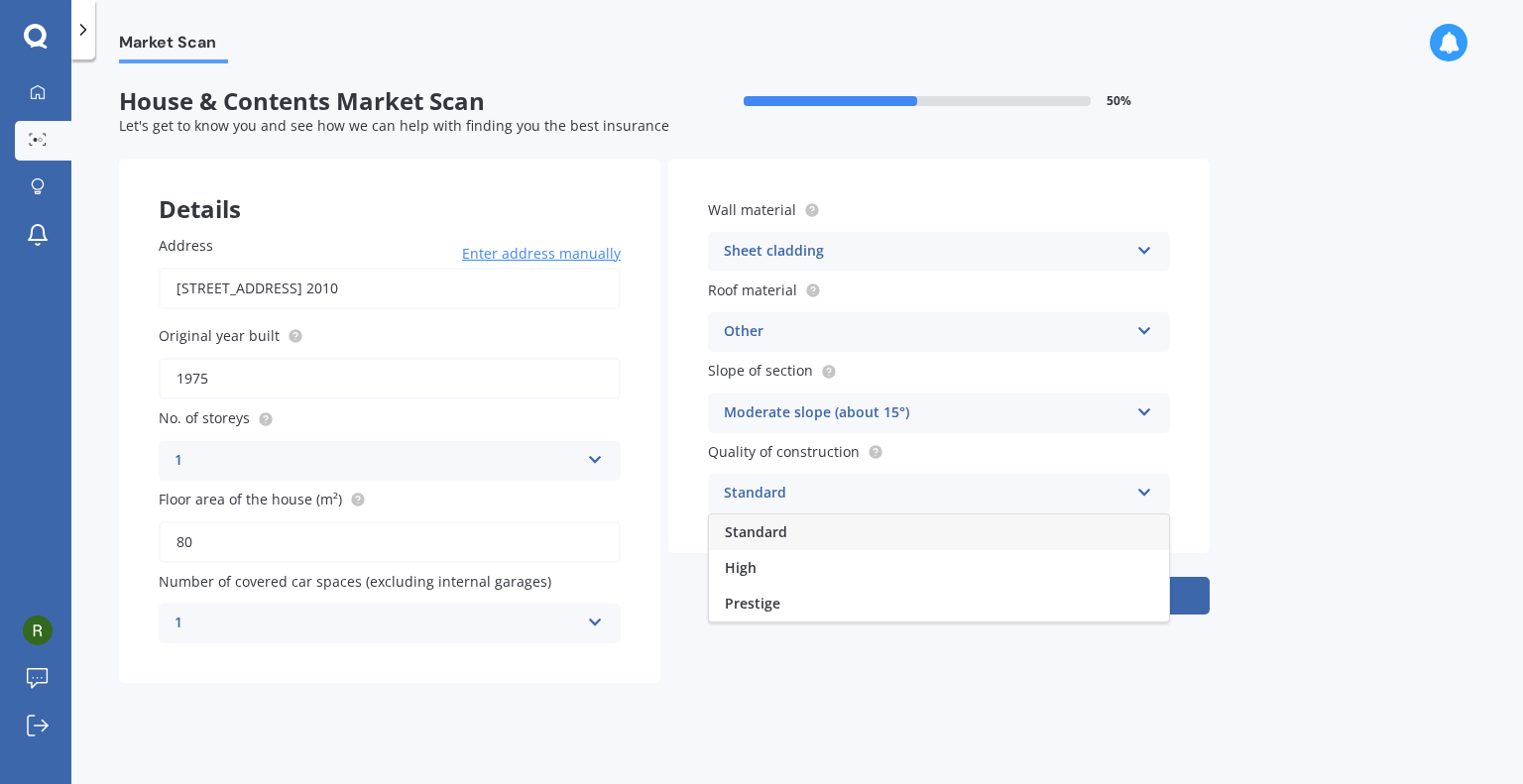 click on "Standard" at bounding box center (756, 531) 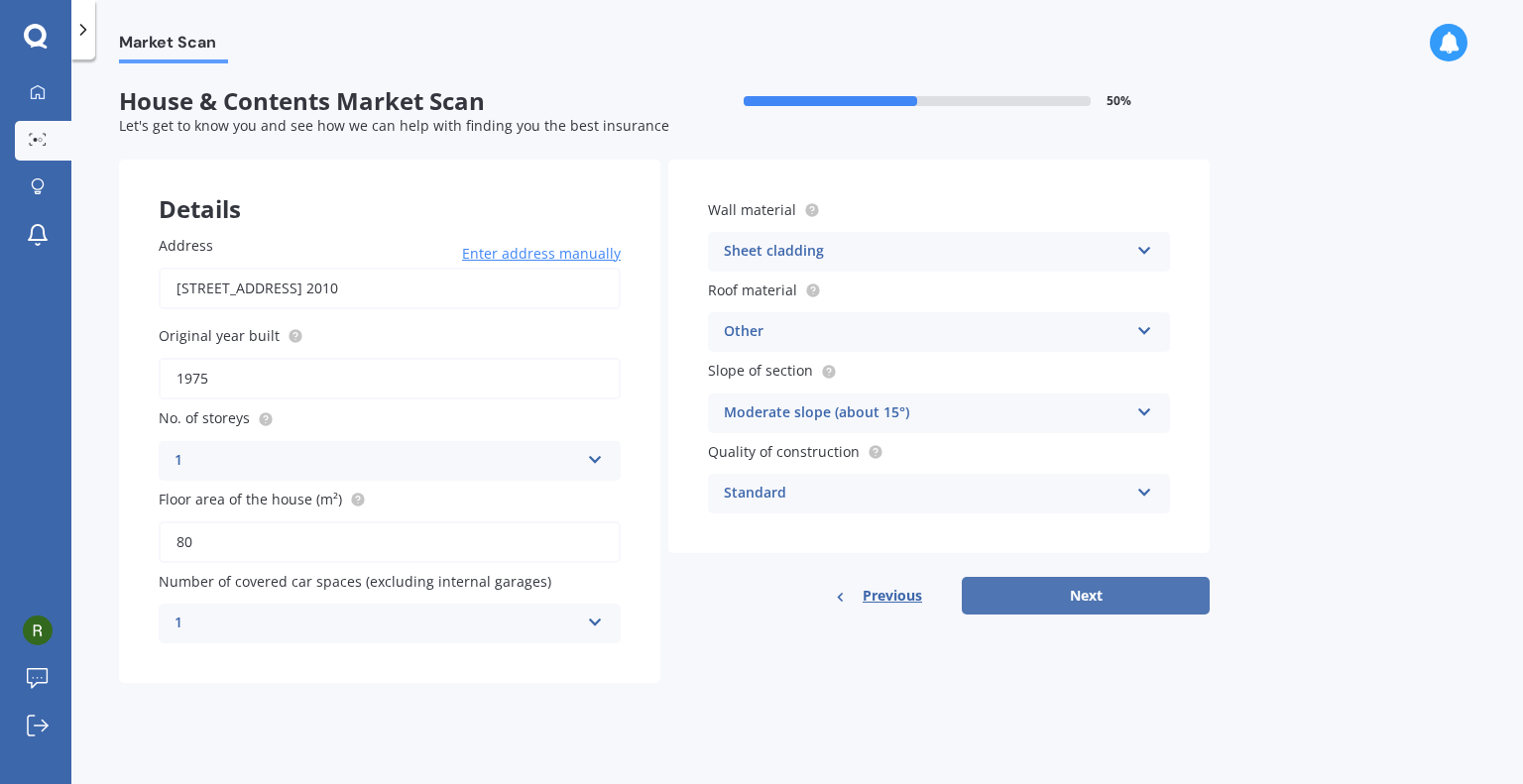 click on "Next" at bounding box center [1086, 596] 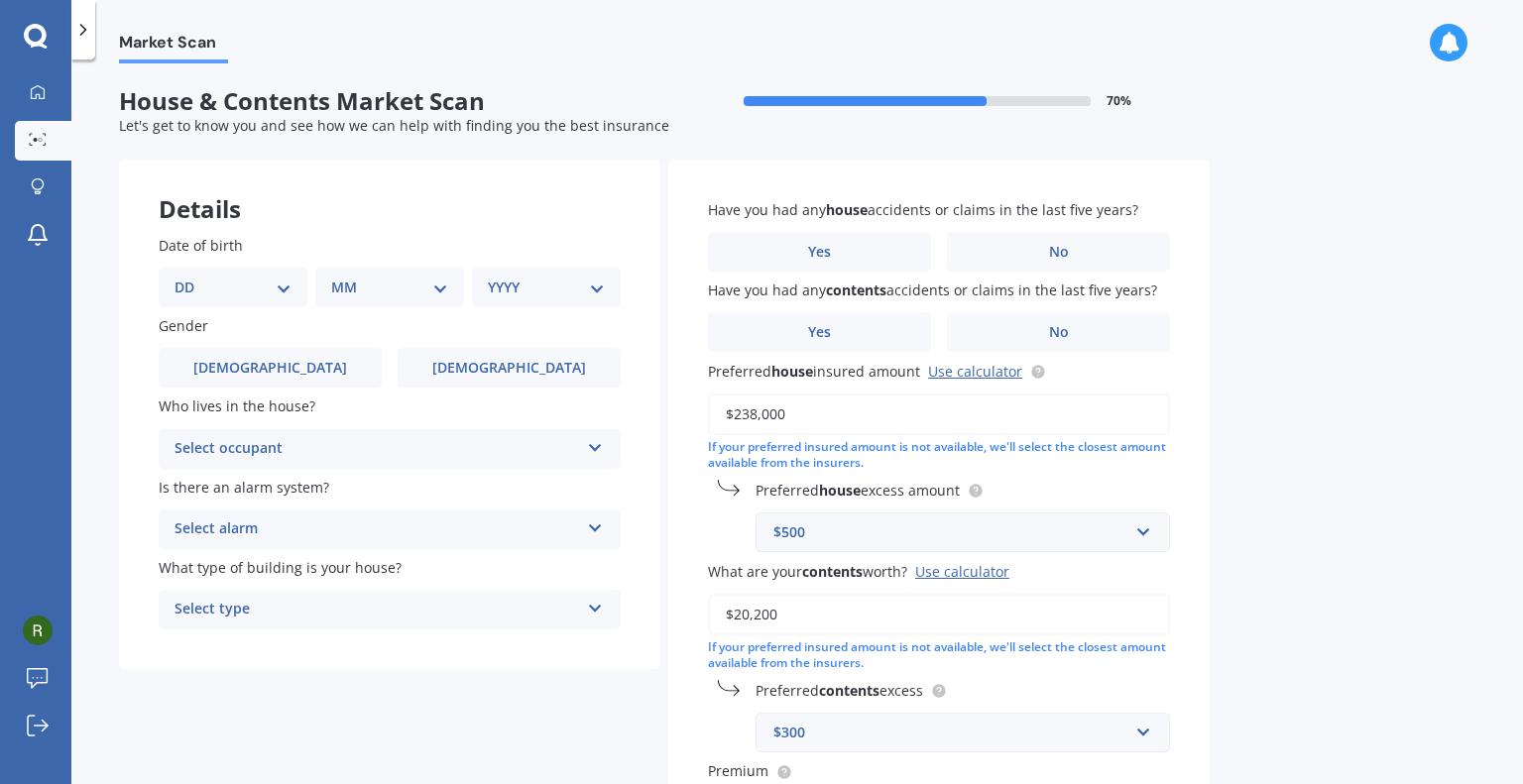 click on "DD 01 02 03 04 05 06 07 08 09 10 11 12 13 14 15 16 17 18 19 20 21 22 23 24 25 26 27 28 29 30 31" at bounding box center [233, 287] 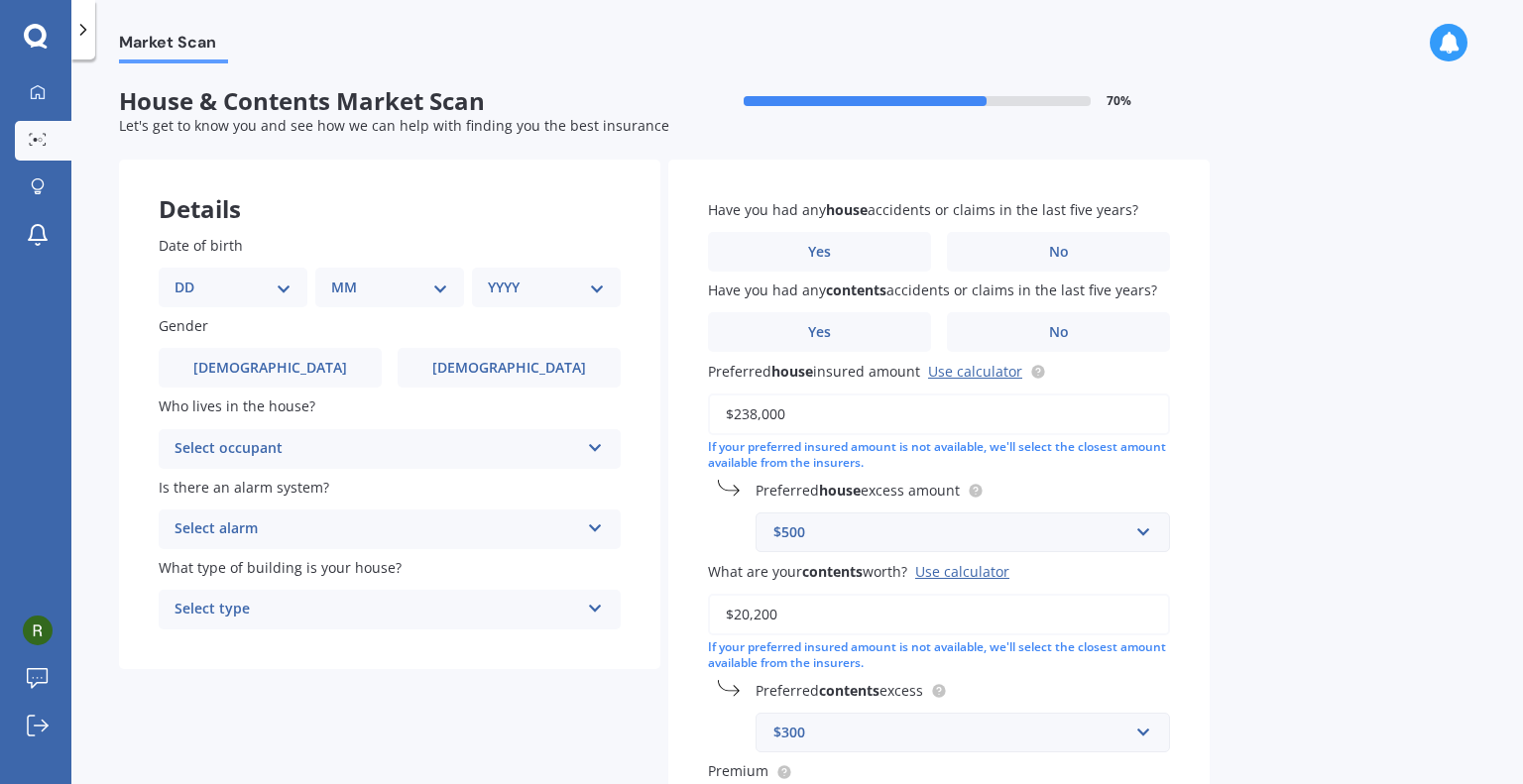 select on "18" 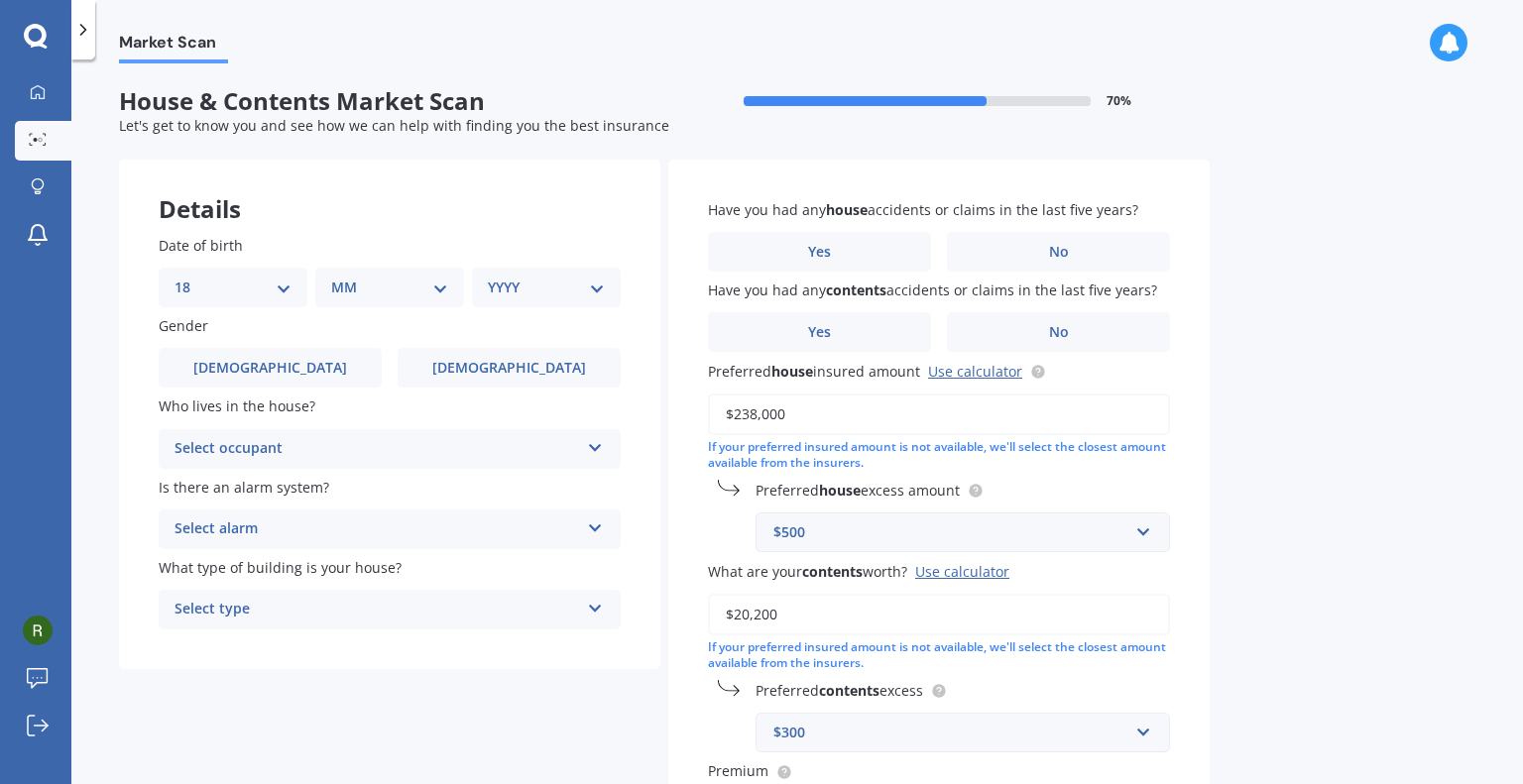 click on "DD 01 02 03 04 05 06 07 08 09 10 11 12 13 14 15 16 17 18 19 20 21 22 23 24 25 26 27 28 29 30 31" at bounding box center (233, 287) 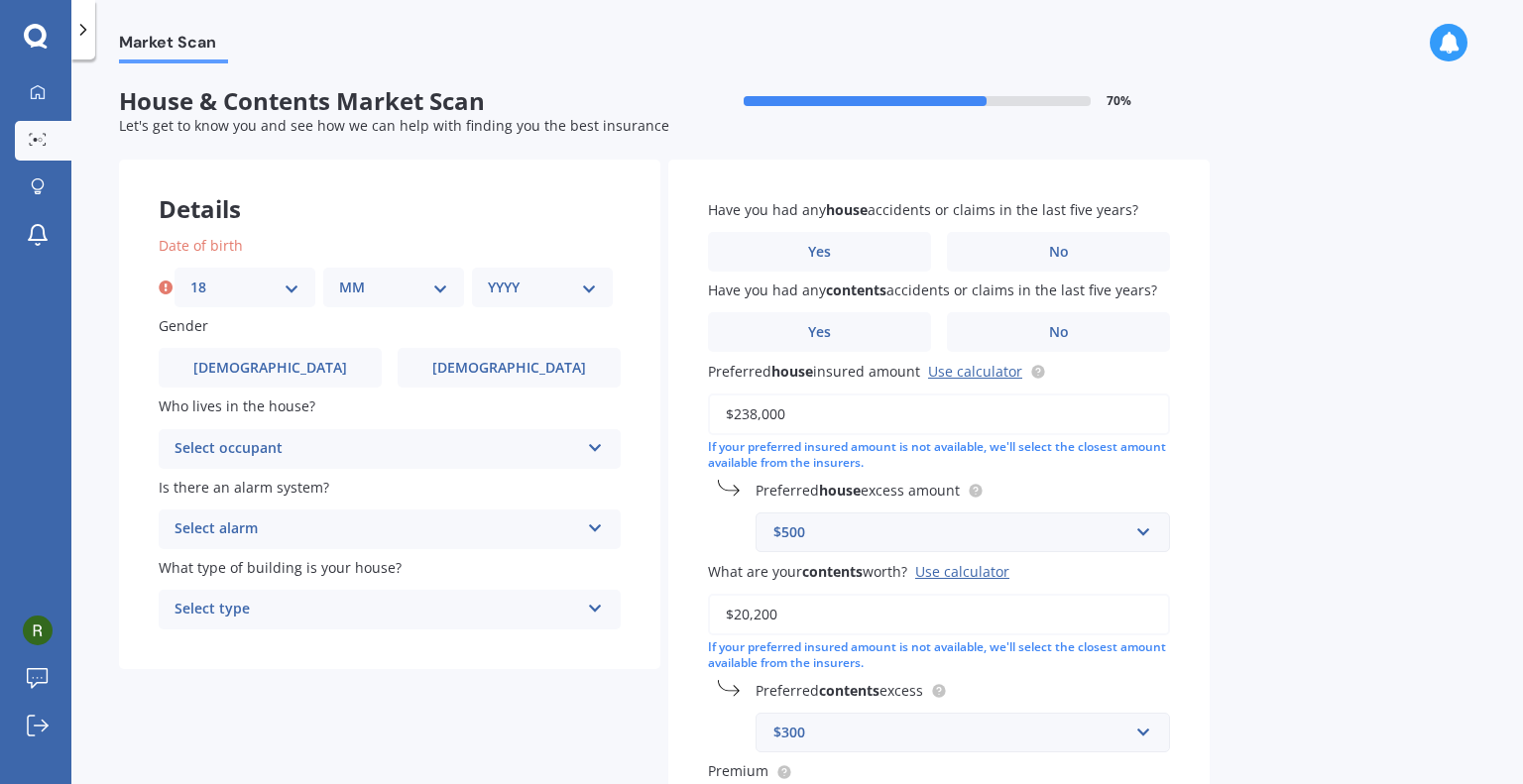 click on "MM 01 02 03 04 05 06 07 08 09 10 11 12" at bounding box center (394, 287) 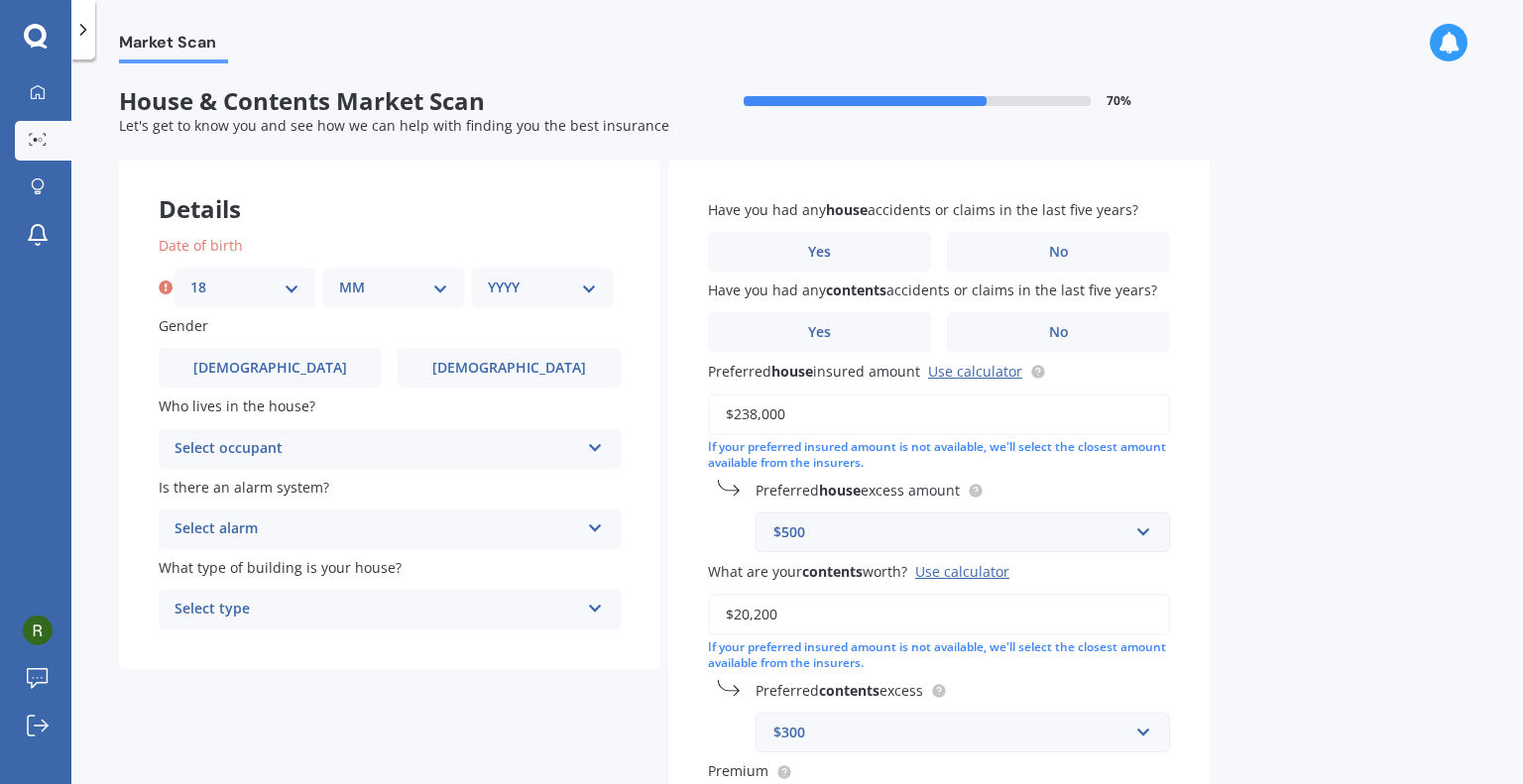 select on "03" 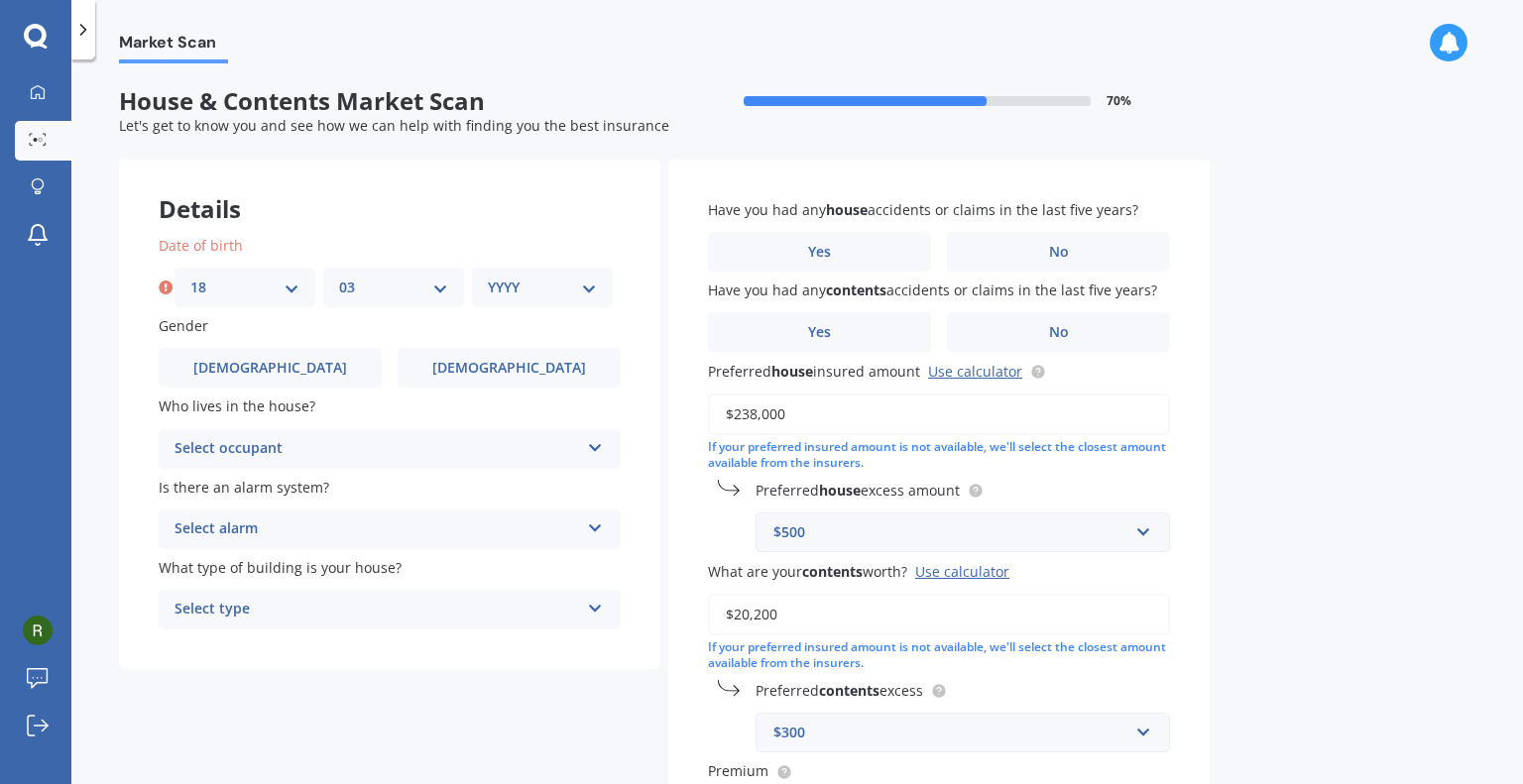 click on "MM 01 02 03 04 05 06 07 08 09 10 11 12" at bounding box center [394, 287] 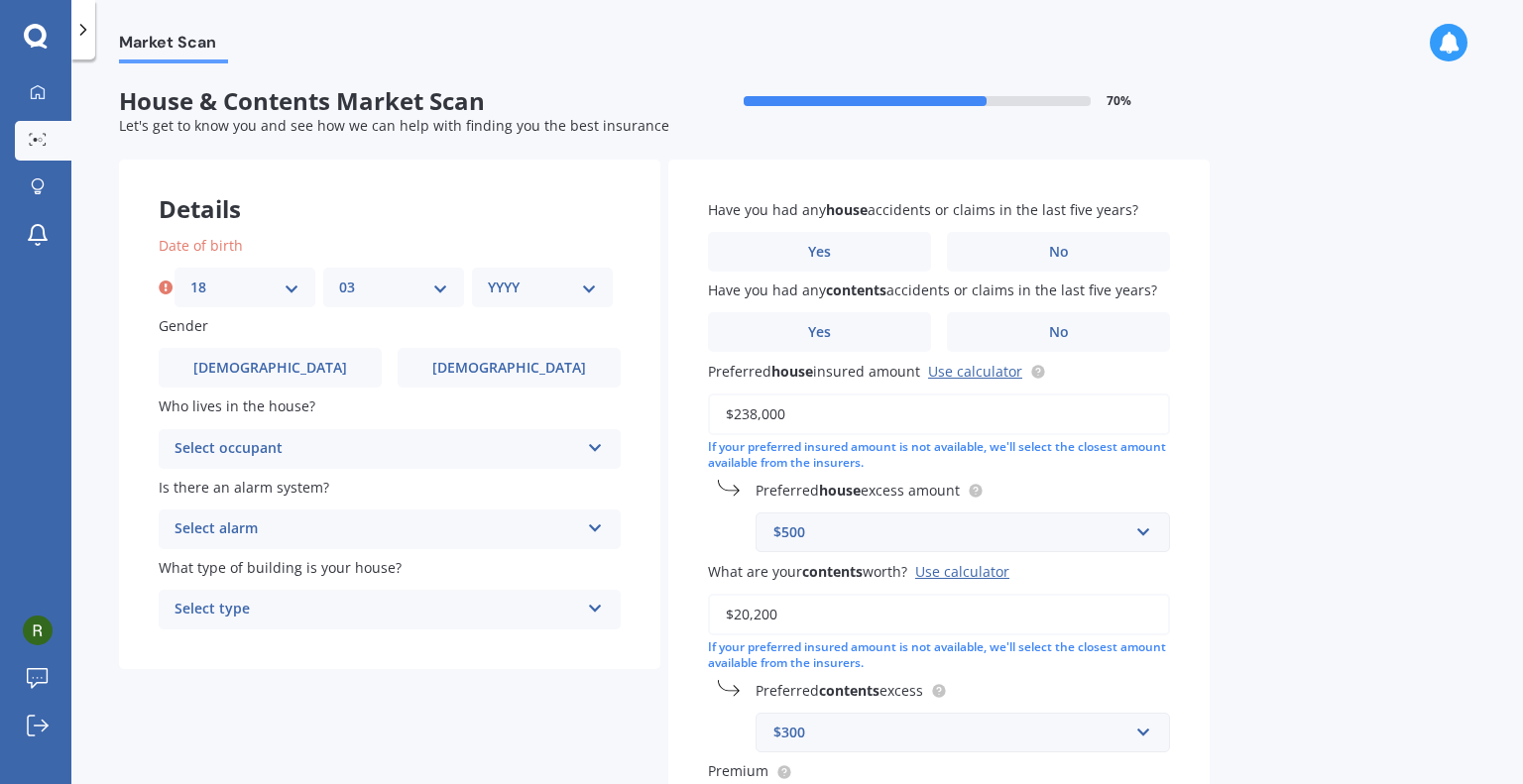 select on "1985" 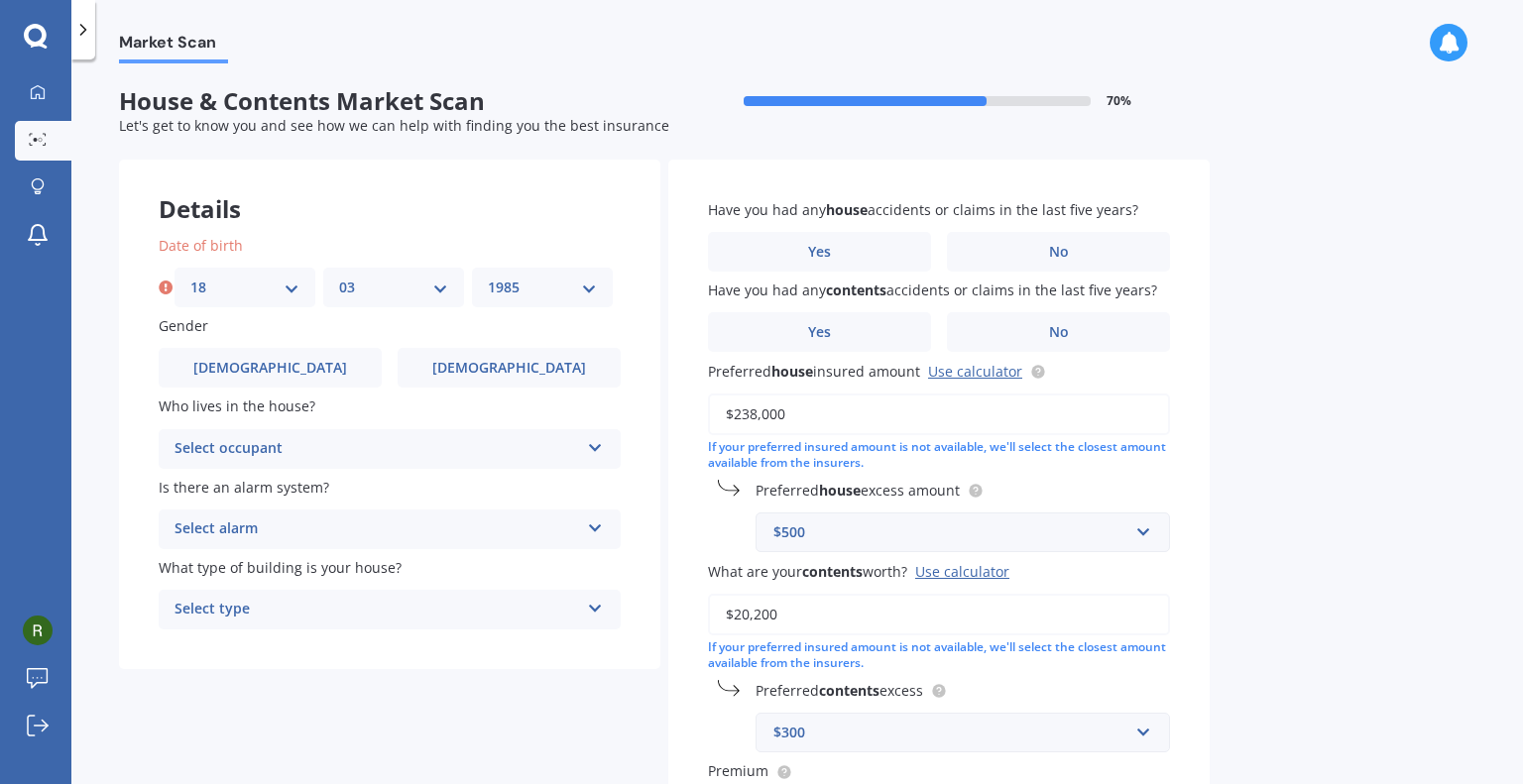 click on "YYYY 2009 2008 2007 2006 2005 2004 2003 2002 2001 2000 1999 1998 1997 1996 1995 1994 1993 1992 1991 1990 1989 1988 1987 1986 1985 1984 1983 1982 1981 1980 1979 1978 1977 1976 1975 1974 1973 1972 1971 1970 1969 1968 1967 1966 1965 1964 1963 1962 1961 1960 1959 1958 1957 1956 1955 1954 1953 1952 1951 1950 1949 1948 1947 1946 1945 1944 1943 1942 1941 1940 1939 1938 1937 1936 1935 1934 1933 1932 1931 1930 1929 1928 1927 1926 1925 1924 1923 1922 1921 1920 1919 1918 1917 1916 1915 1914 1913 1912 1911 1910" at bounding box center [542, 287] 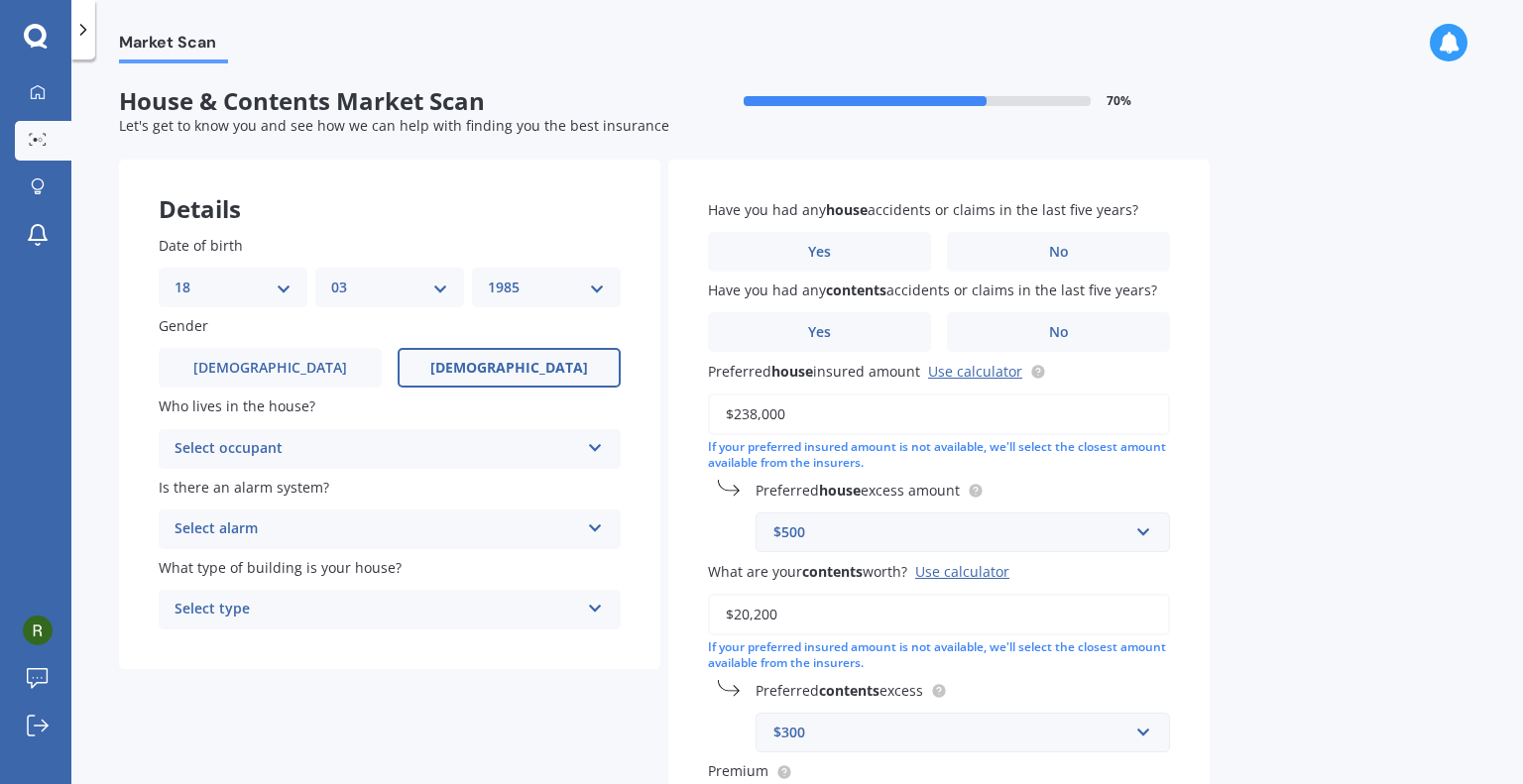 click on "[DEMOGRAPHIC_DATA]" at bounding box center (509, 368) 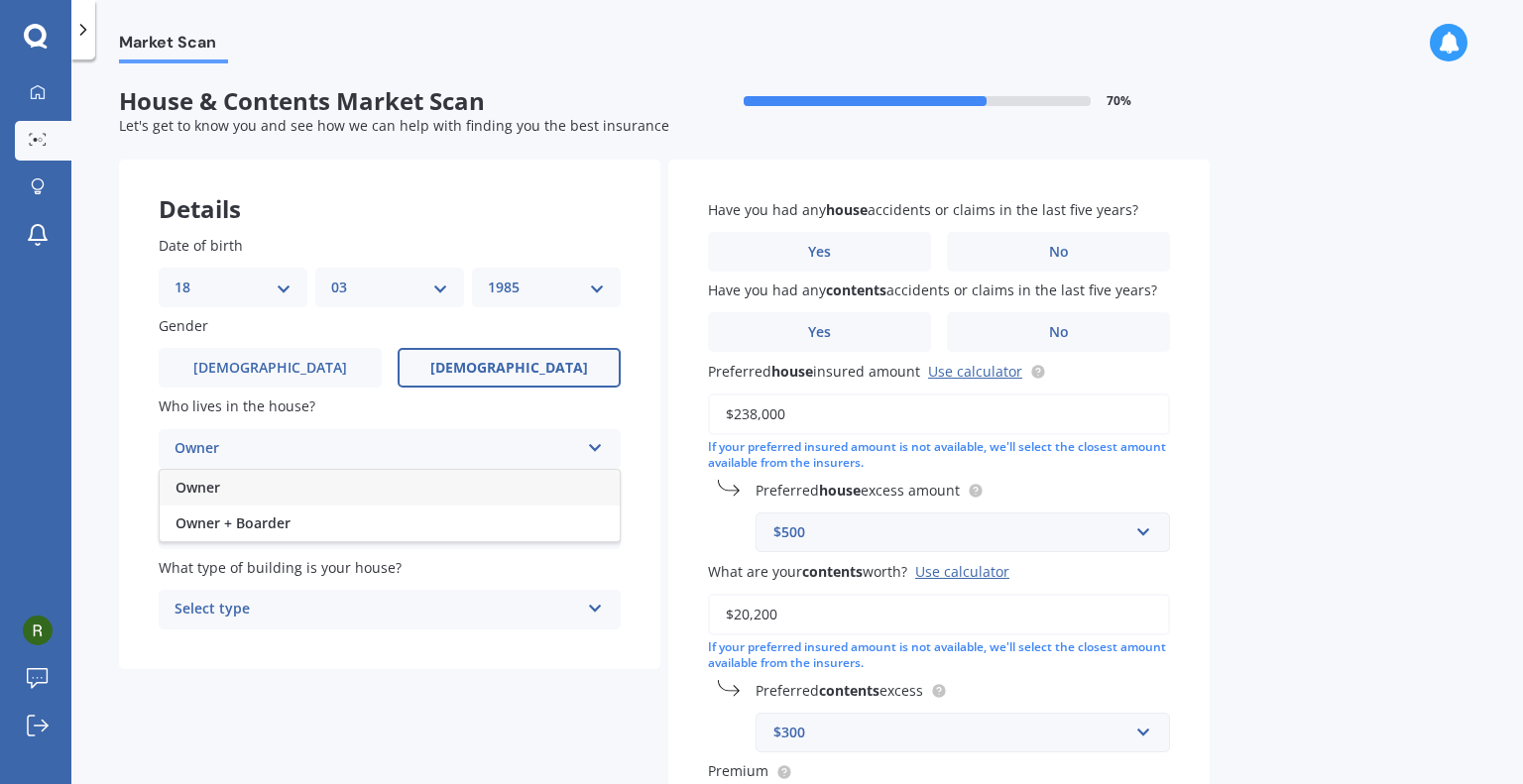click on "Owner" at bounding box center [390, 488] 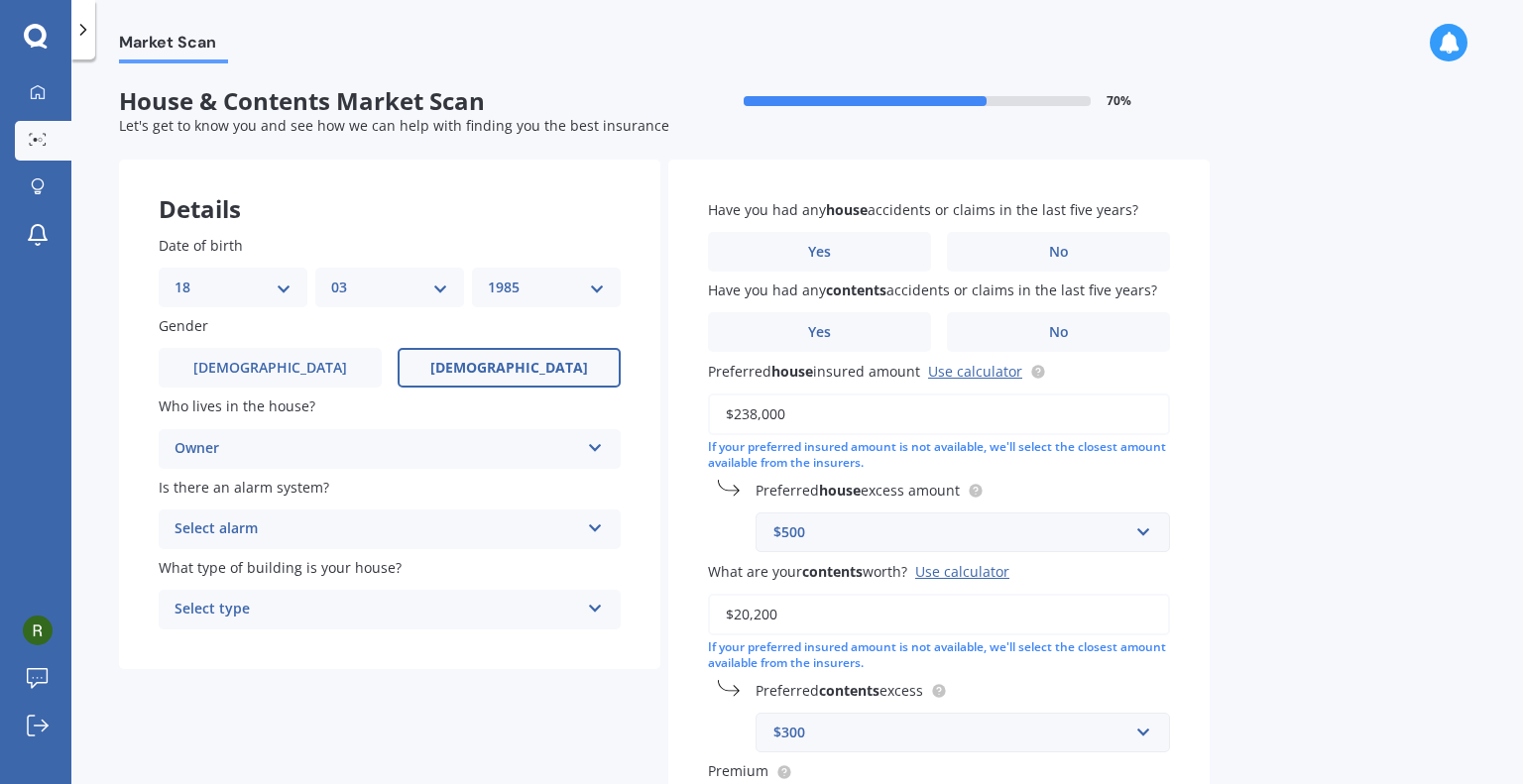 click on "Select alarm" at bounding box center [377, 529] 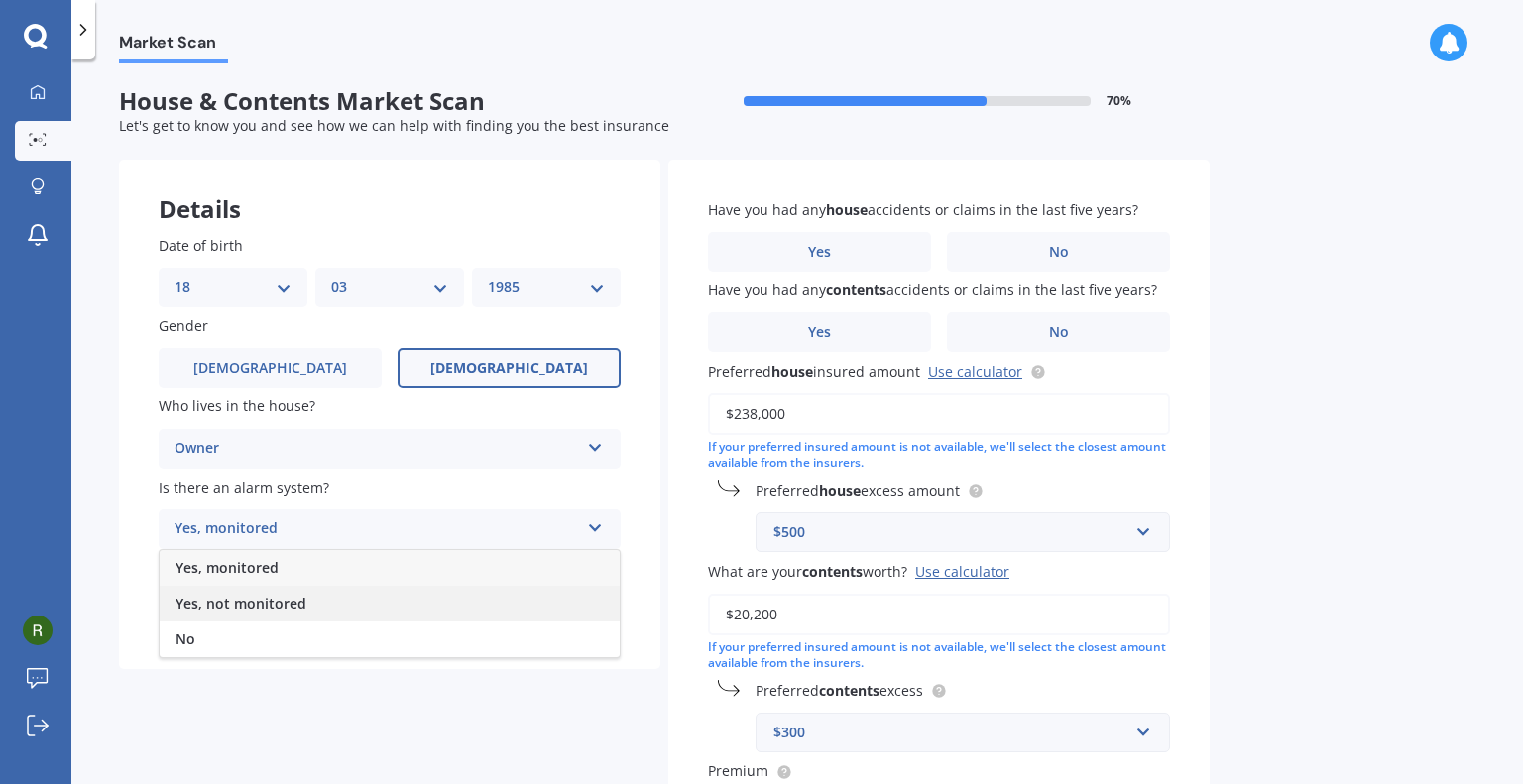 click on "Yes, not monitored" at bounding box center (241, 603) 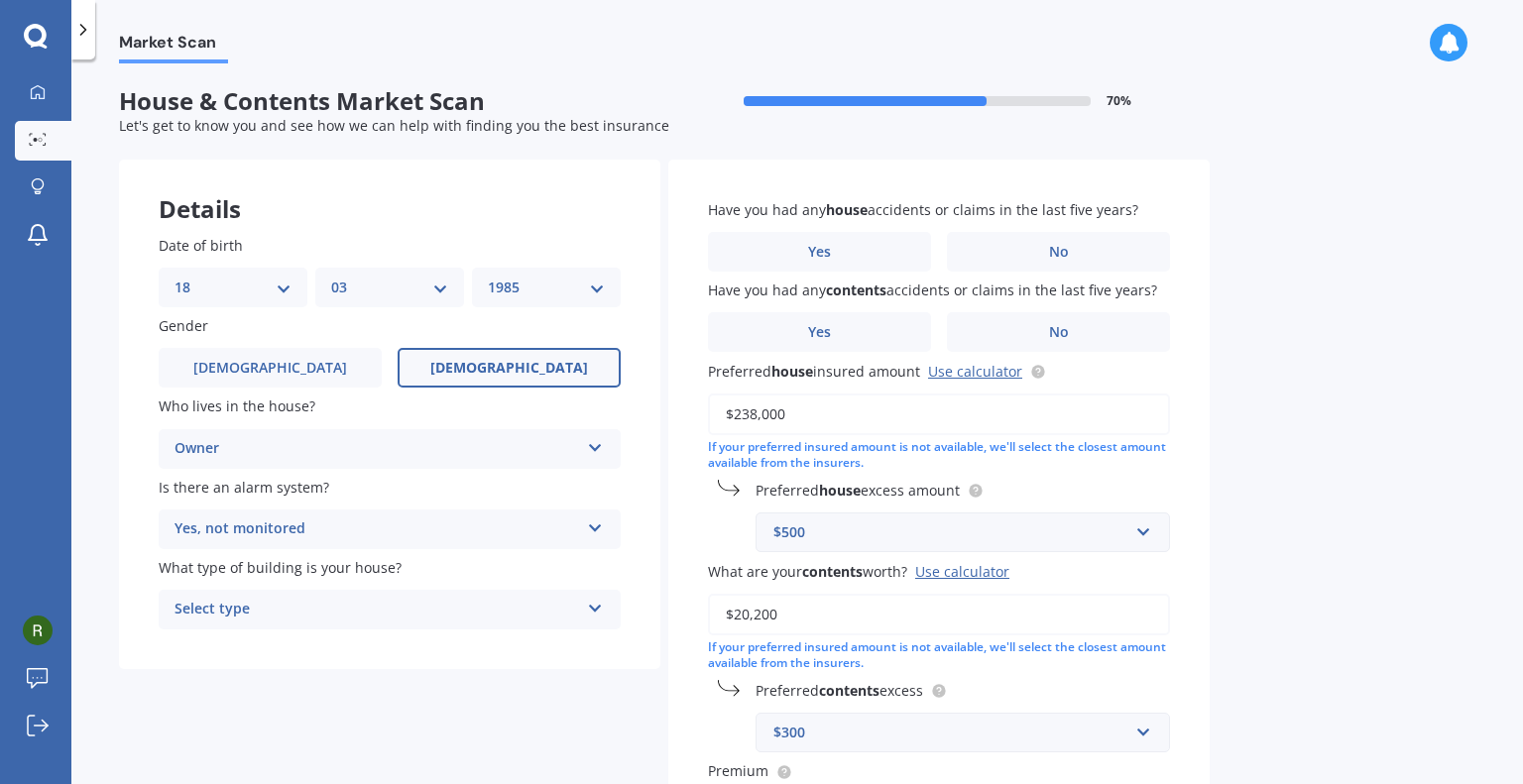 click on "Select type" at bounding box center (377, 610) 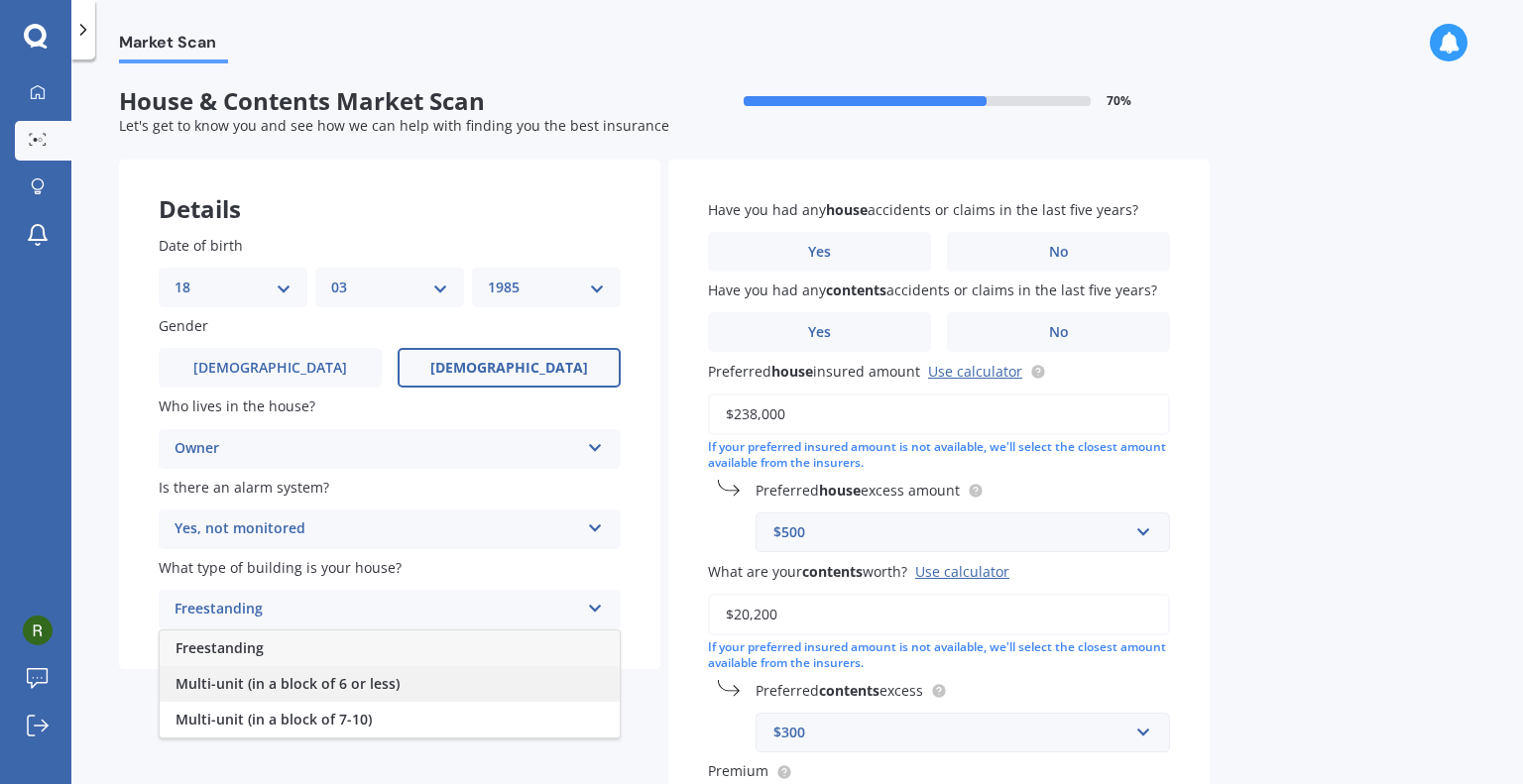 click on "Multi-unit (in a block of 6 or less)" at bounding box center [288, 683] 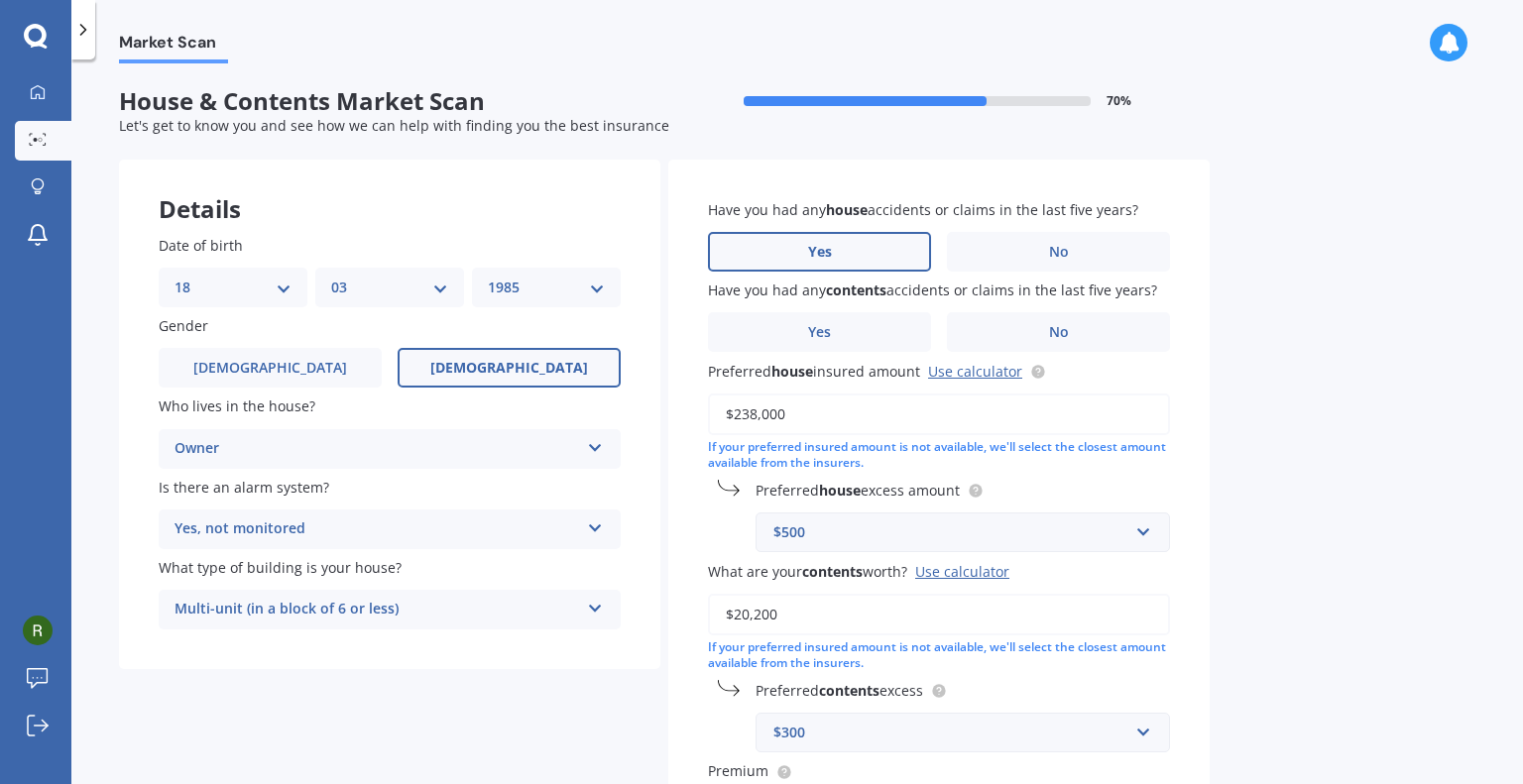 click on "Yes" at bounding box center (819, 252) 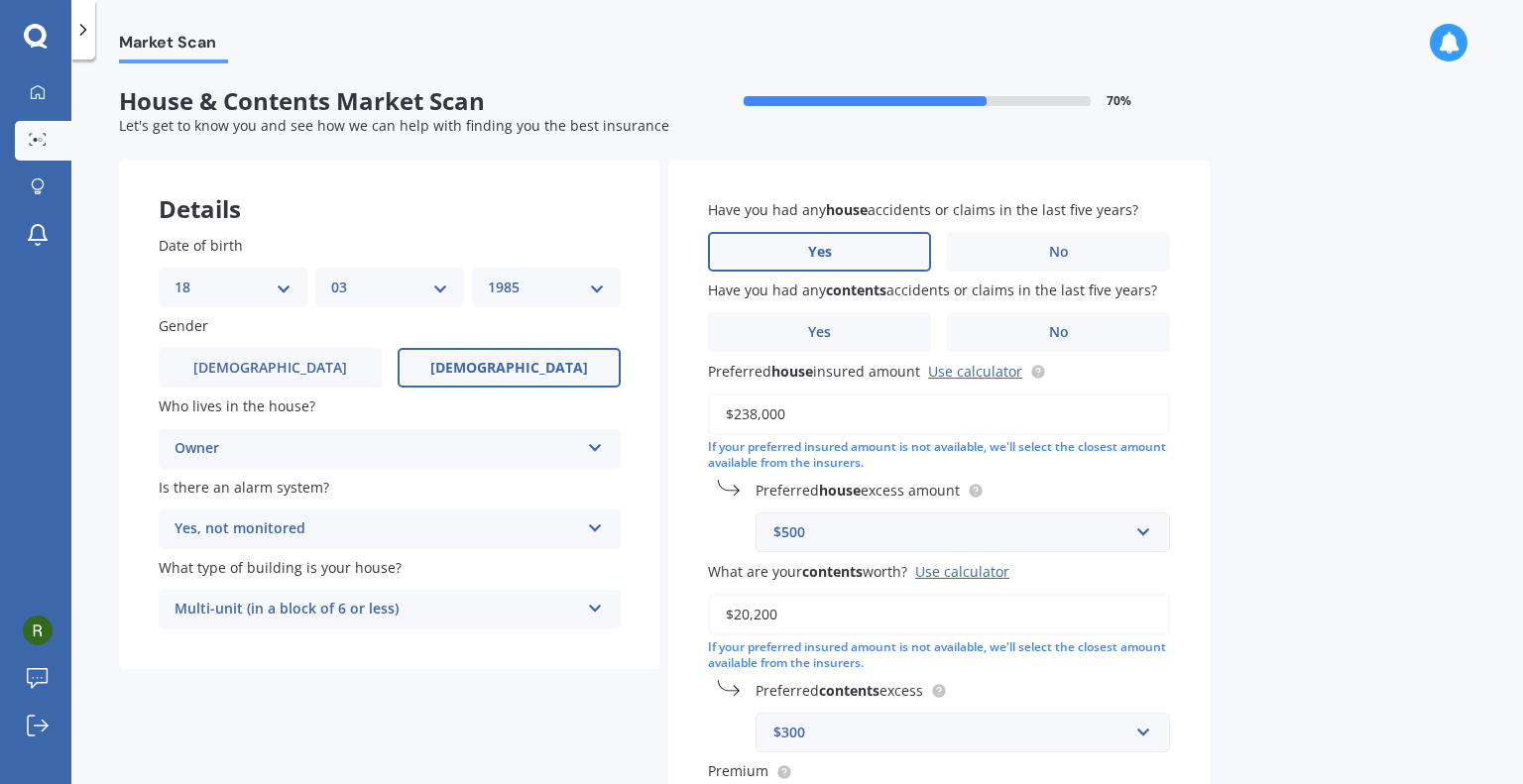 click on "Yes" at bounding box center (0, 0) 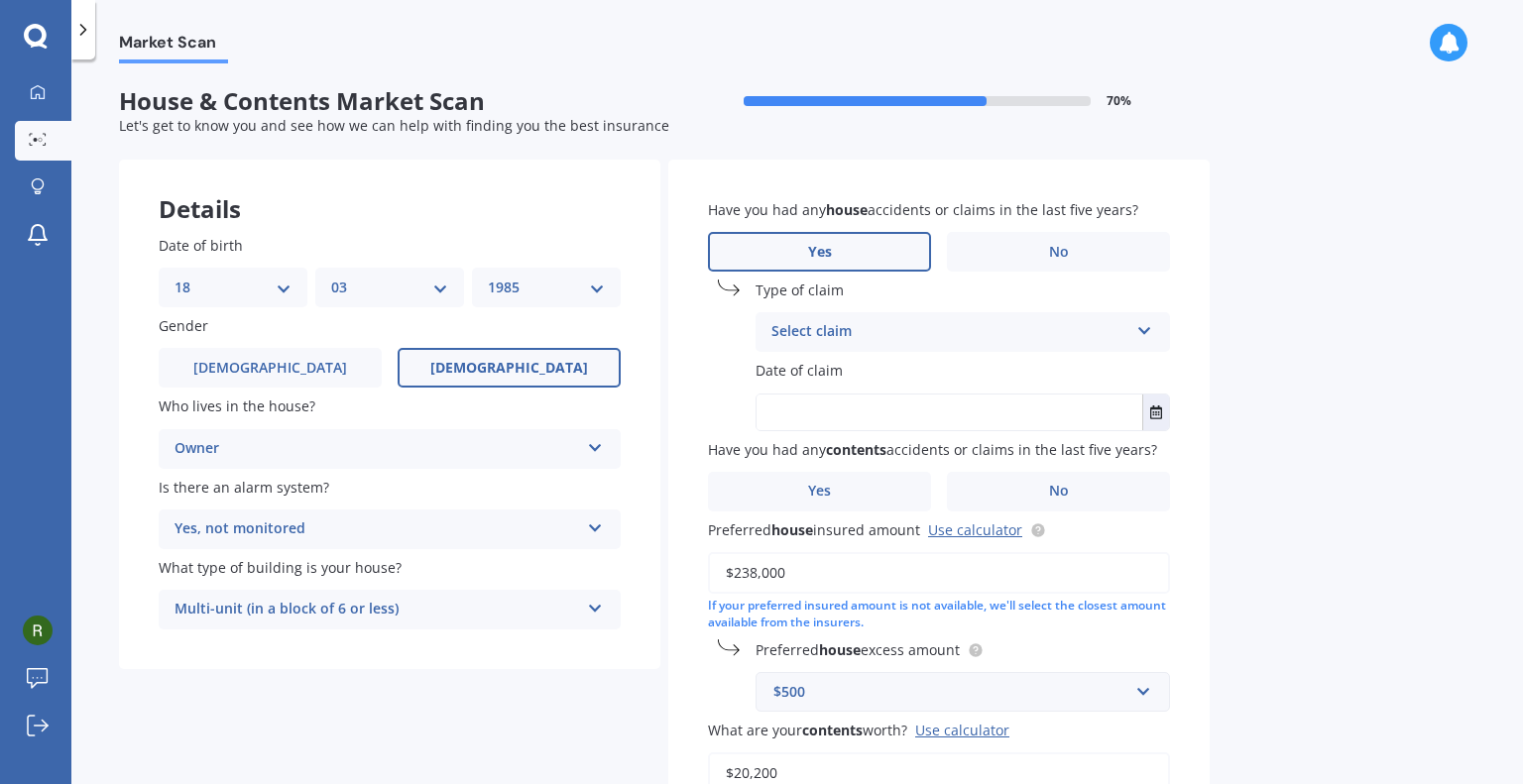 click on "Select claim" at bounding box center [950, 332] 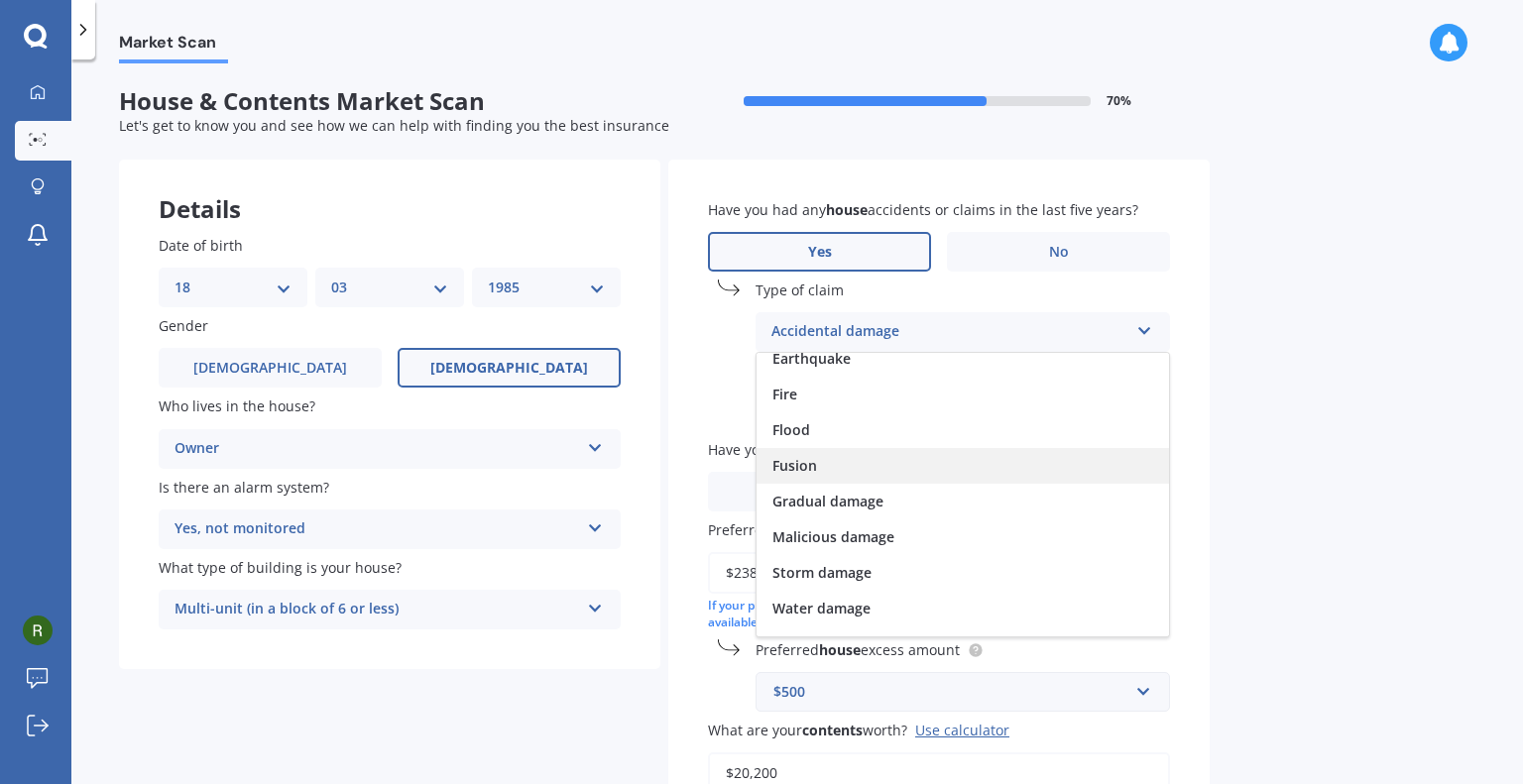 scroll, scrollTop: 144, scrollLeft: 0, axis: vertical 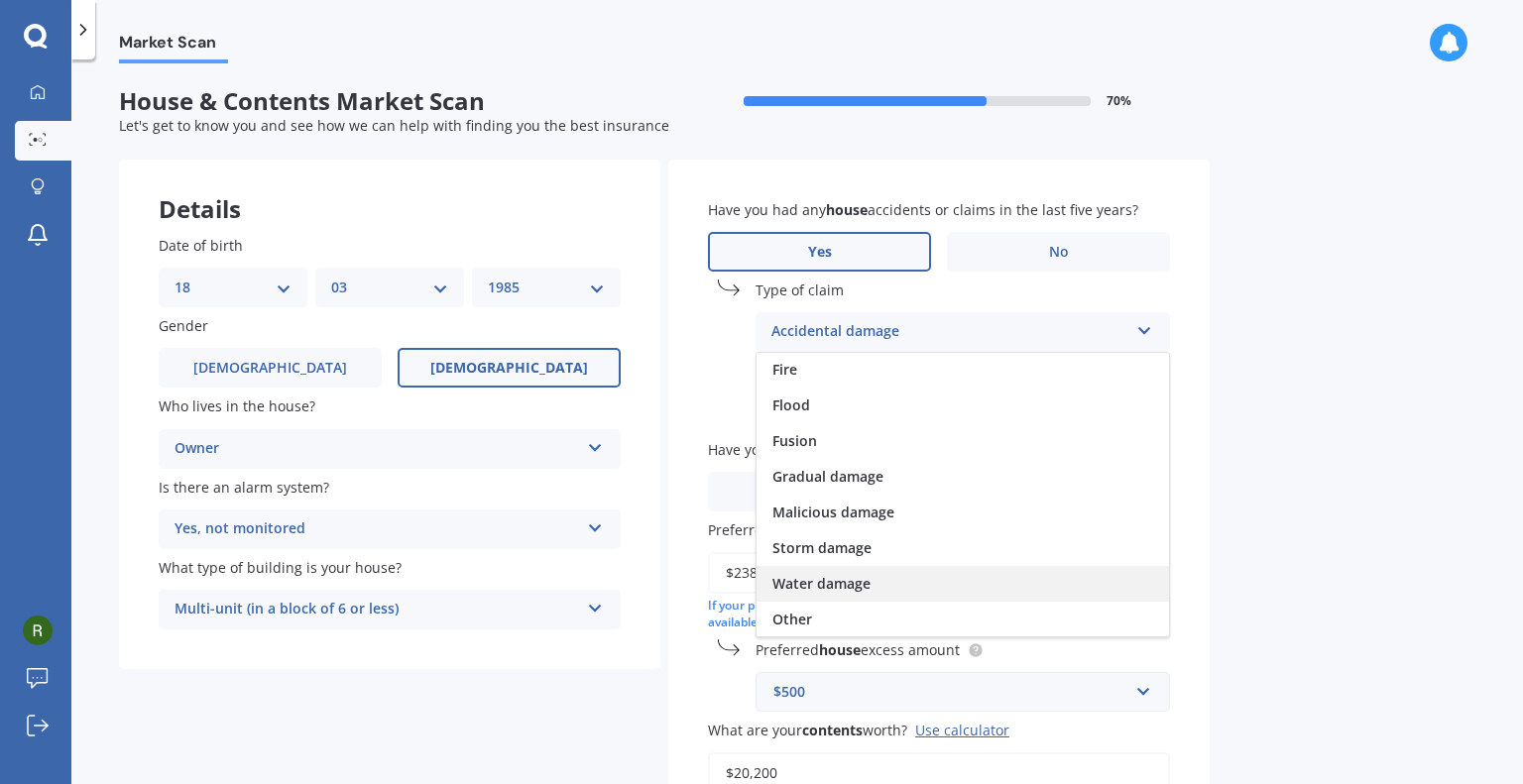 click on "Water damage" at bounding box center (821, 583) 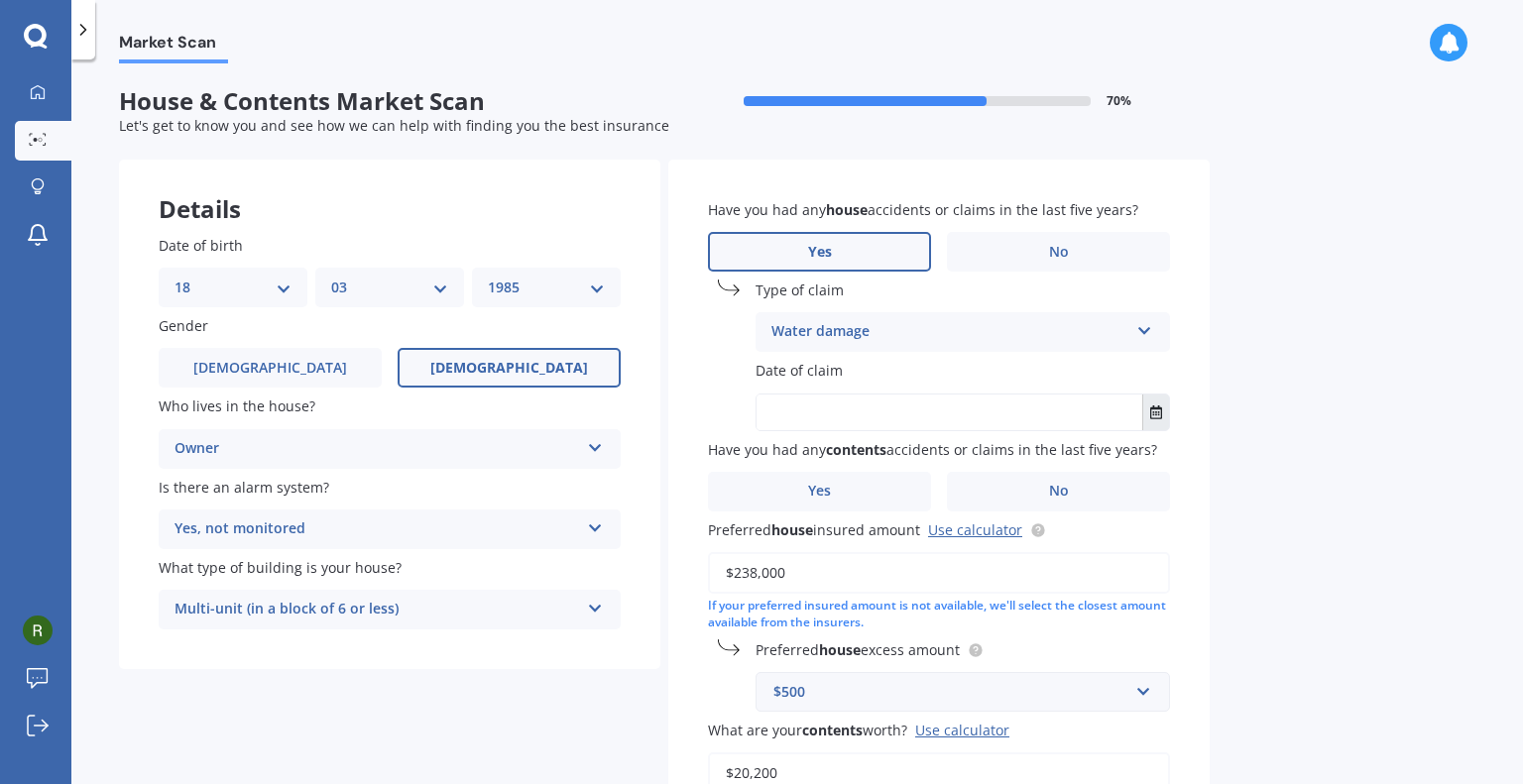 click 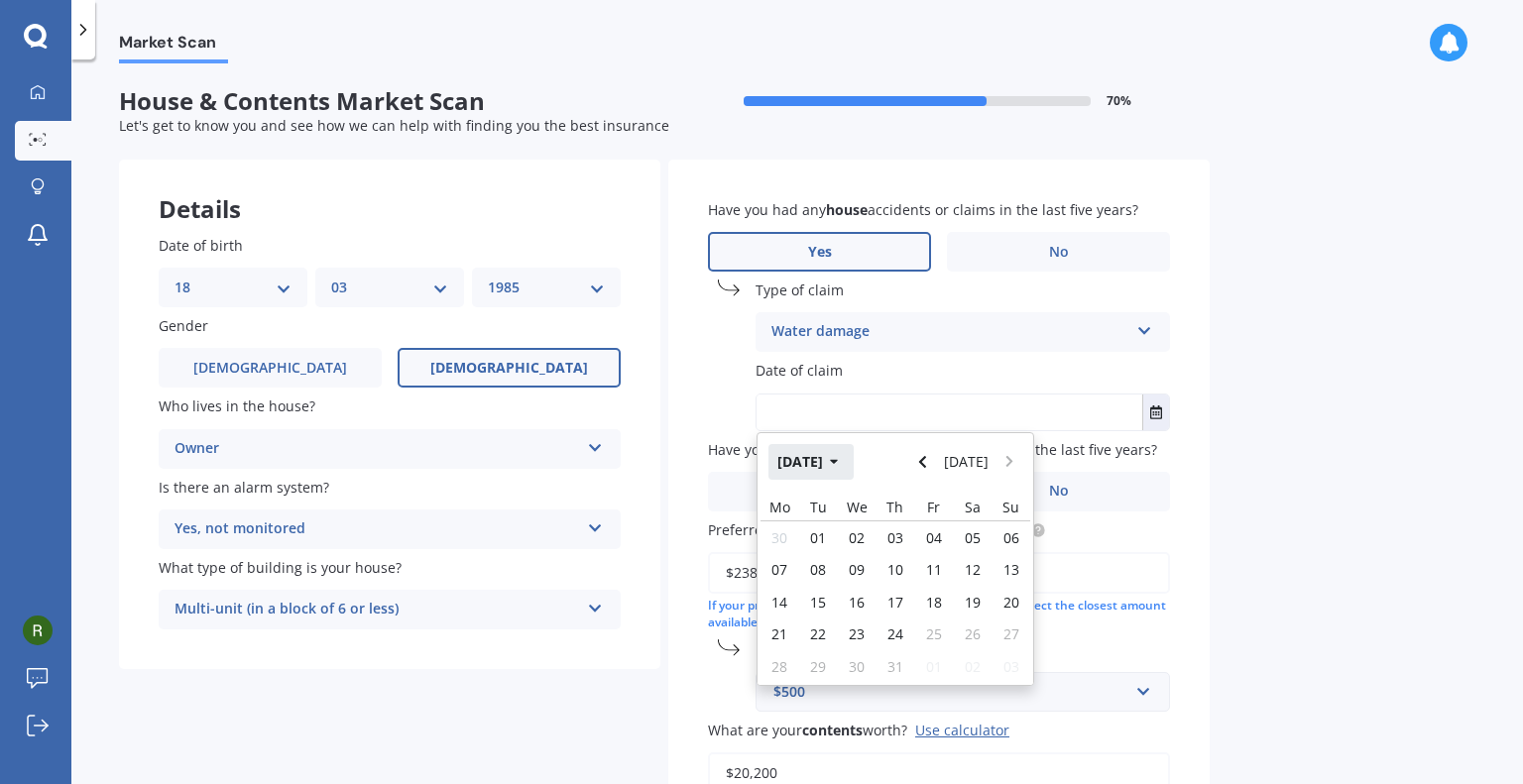 click on "[DATE]" at bounding box center [811, 462] 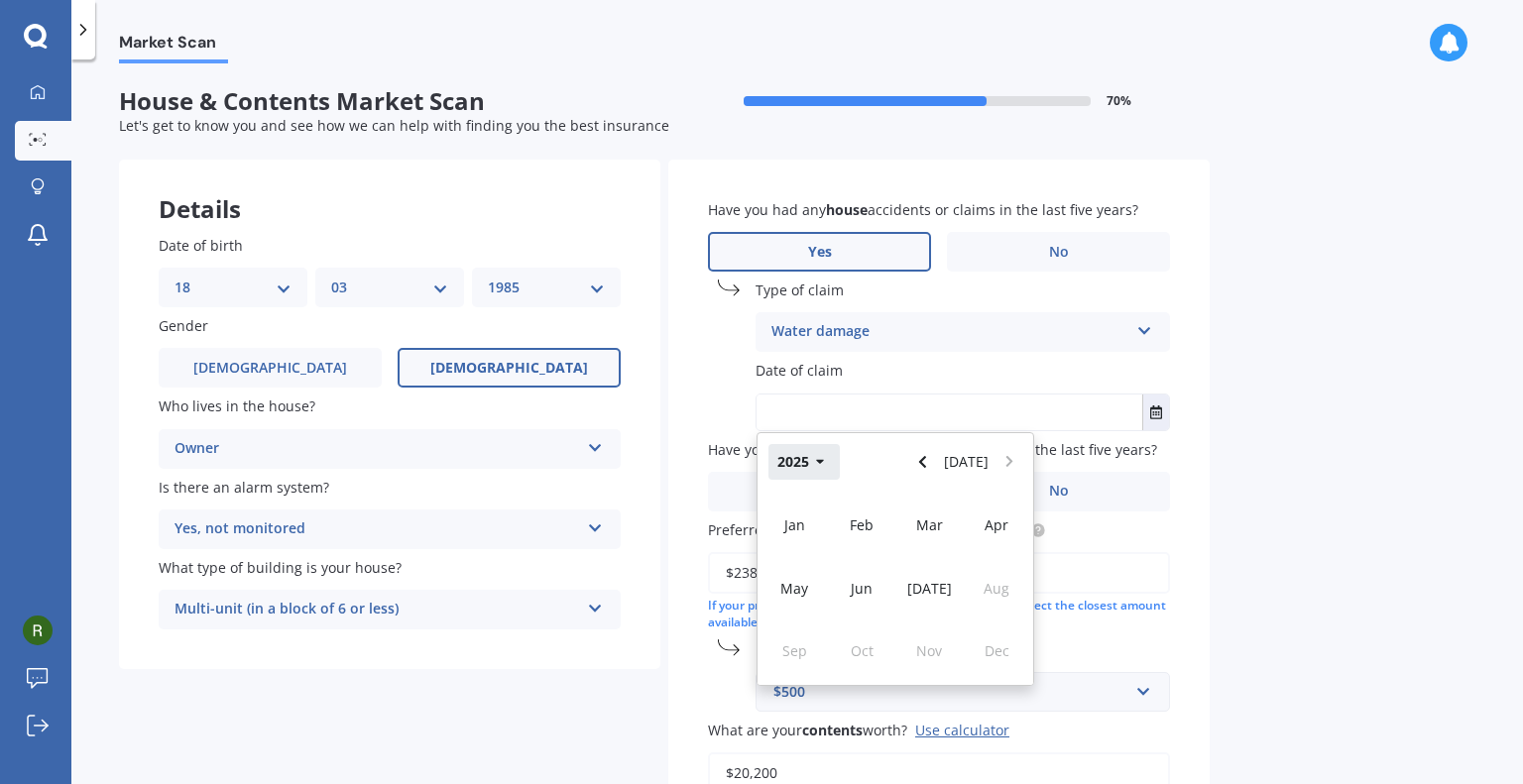 click 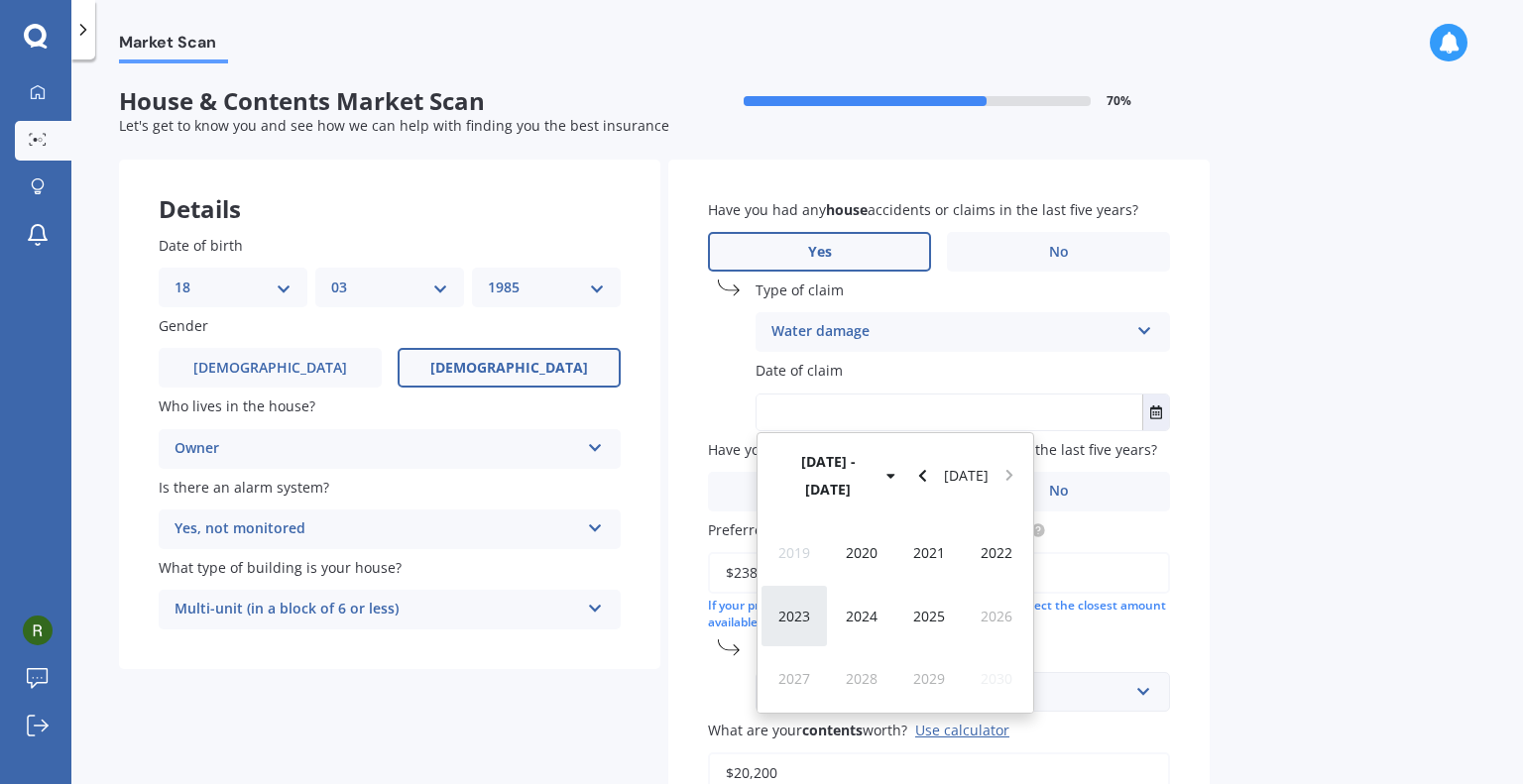 click on "2023" at bounding box center [794, 616] 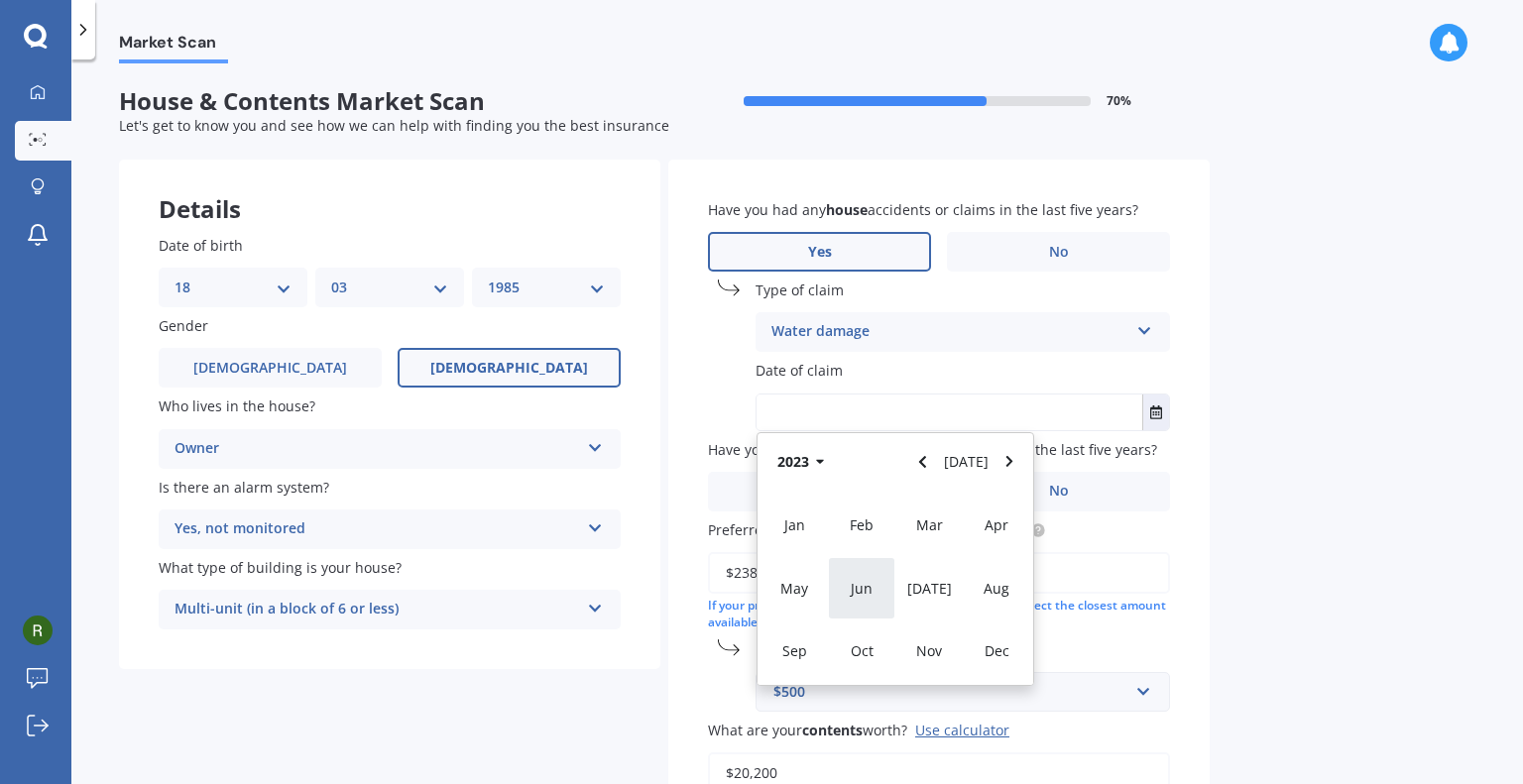 click on "Jun" at bounding box center (862, 588) 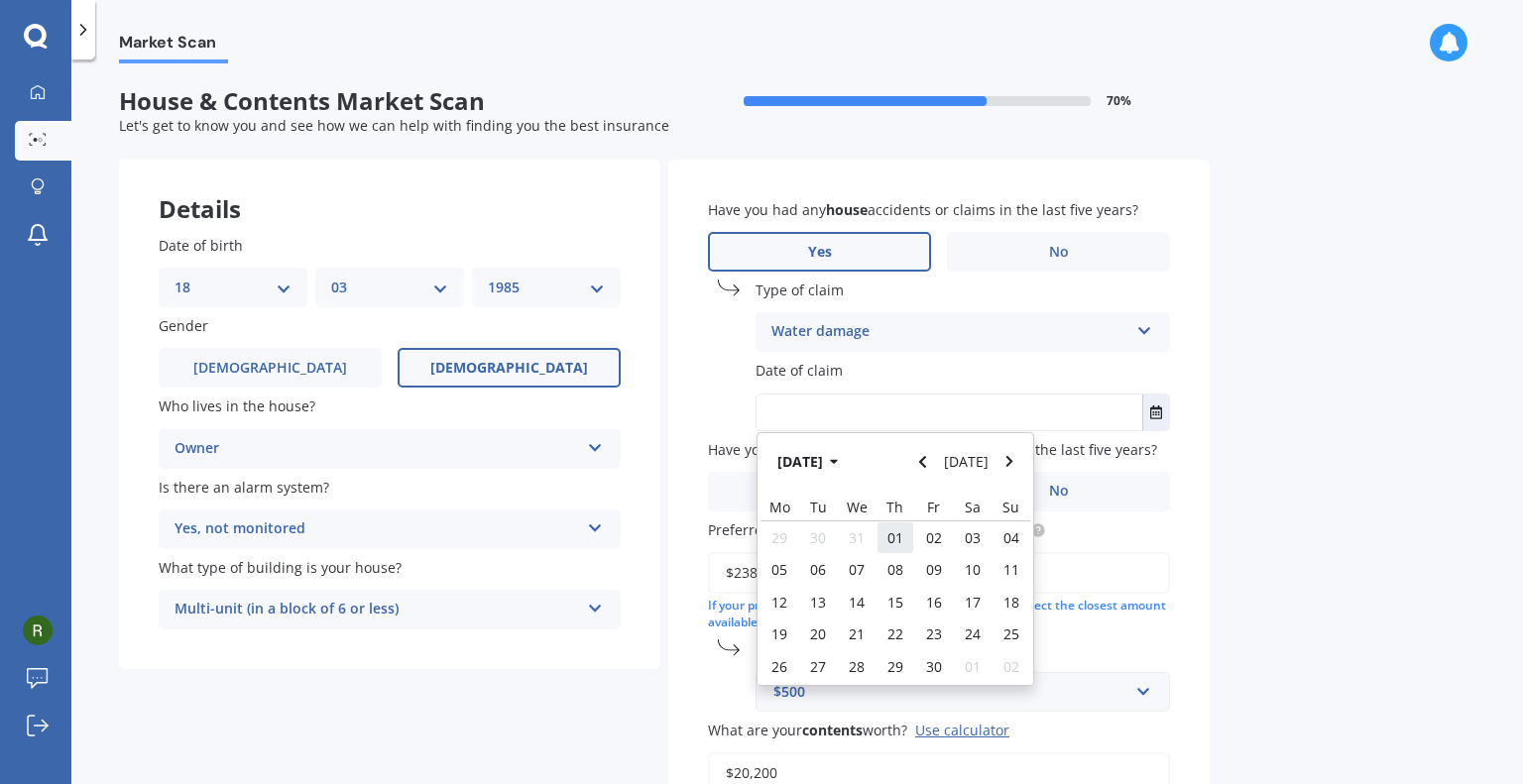 click on "01" at bounding box center [895, 537] 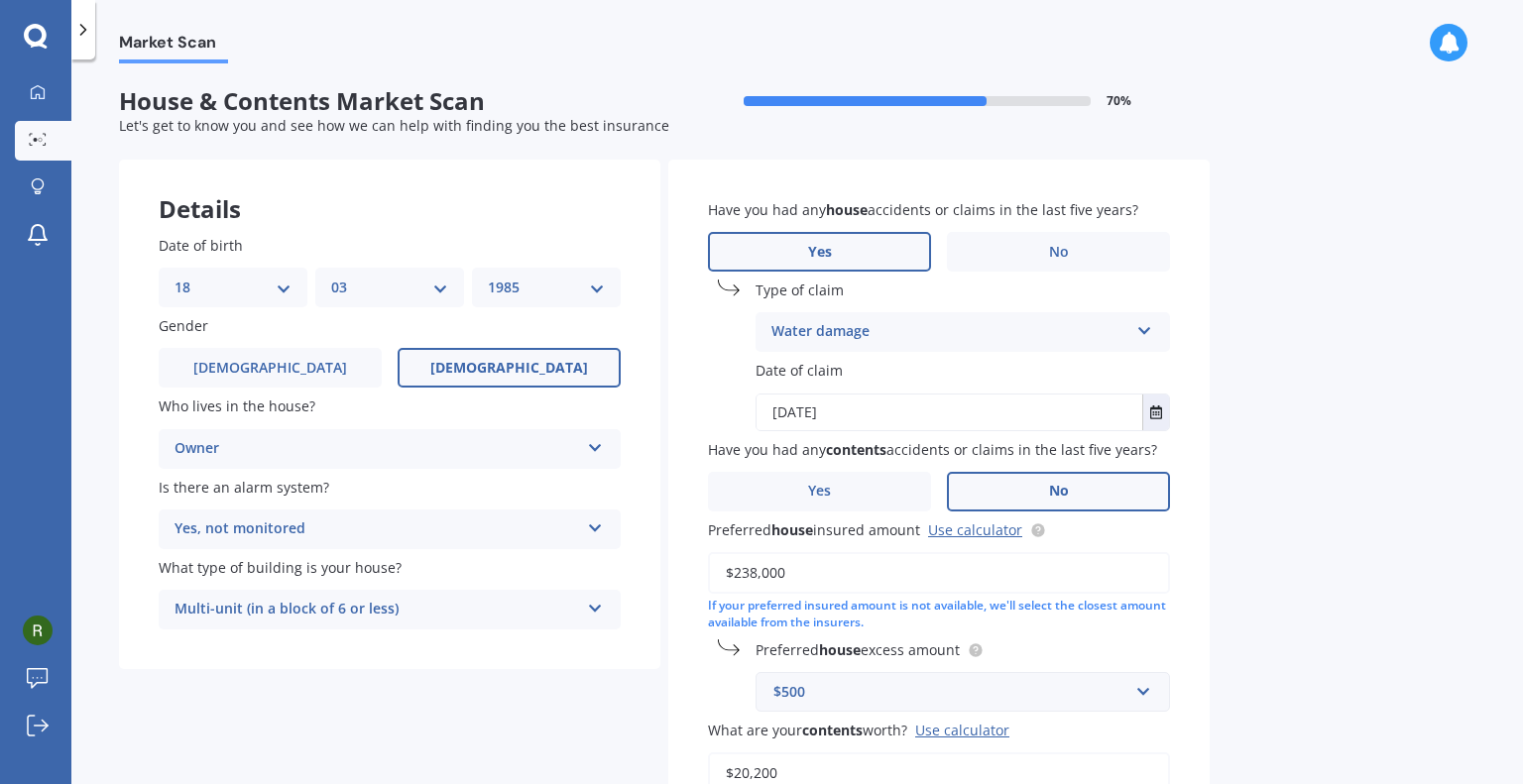 click on "No" at bounding box center [1058, 492] 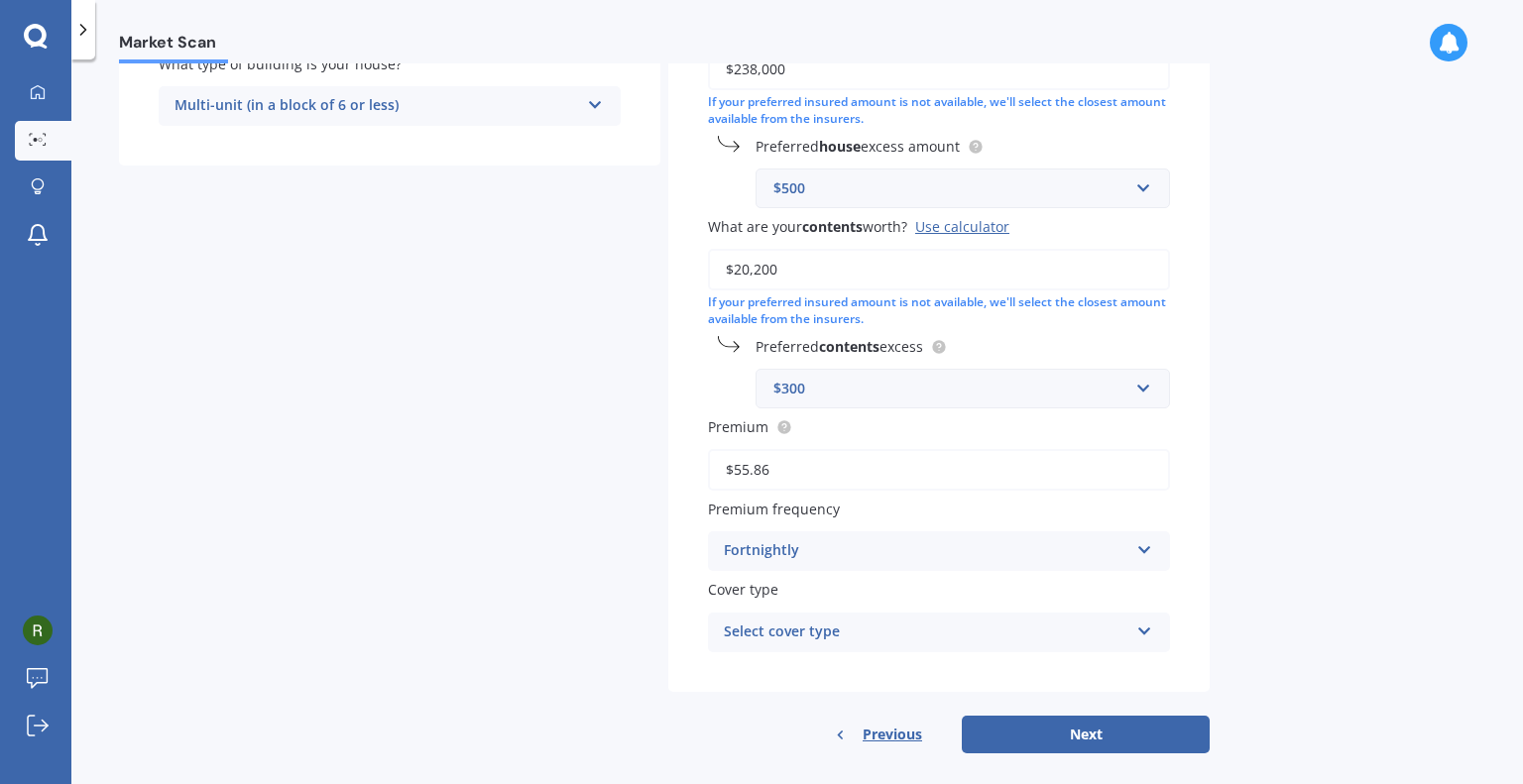 scroll, scrollTop: 523, scrollLeft: 0, axis: vertical 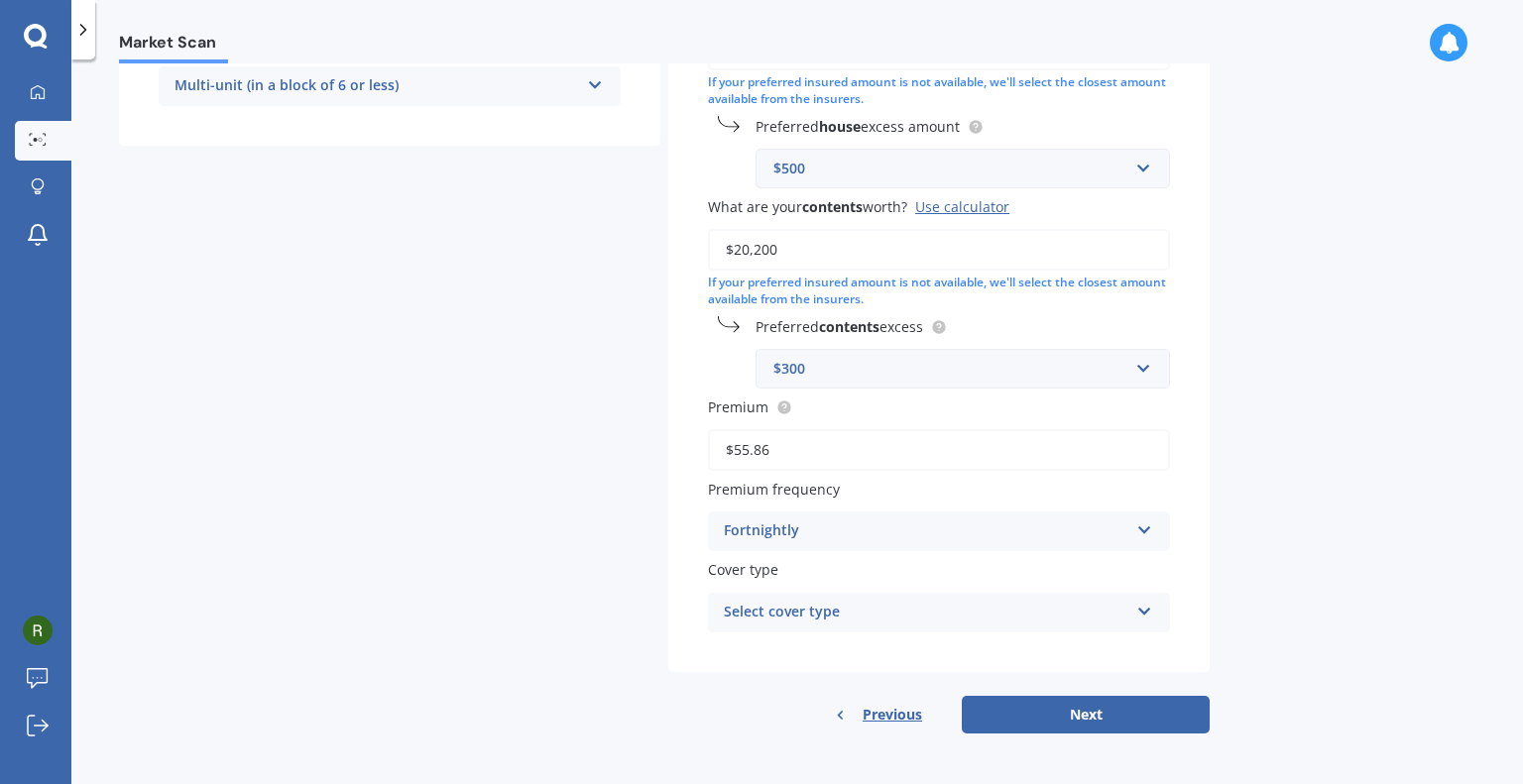 click at bounding box center (1144, 608) 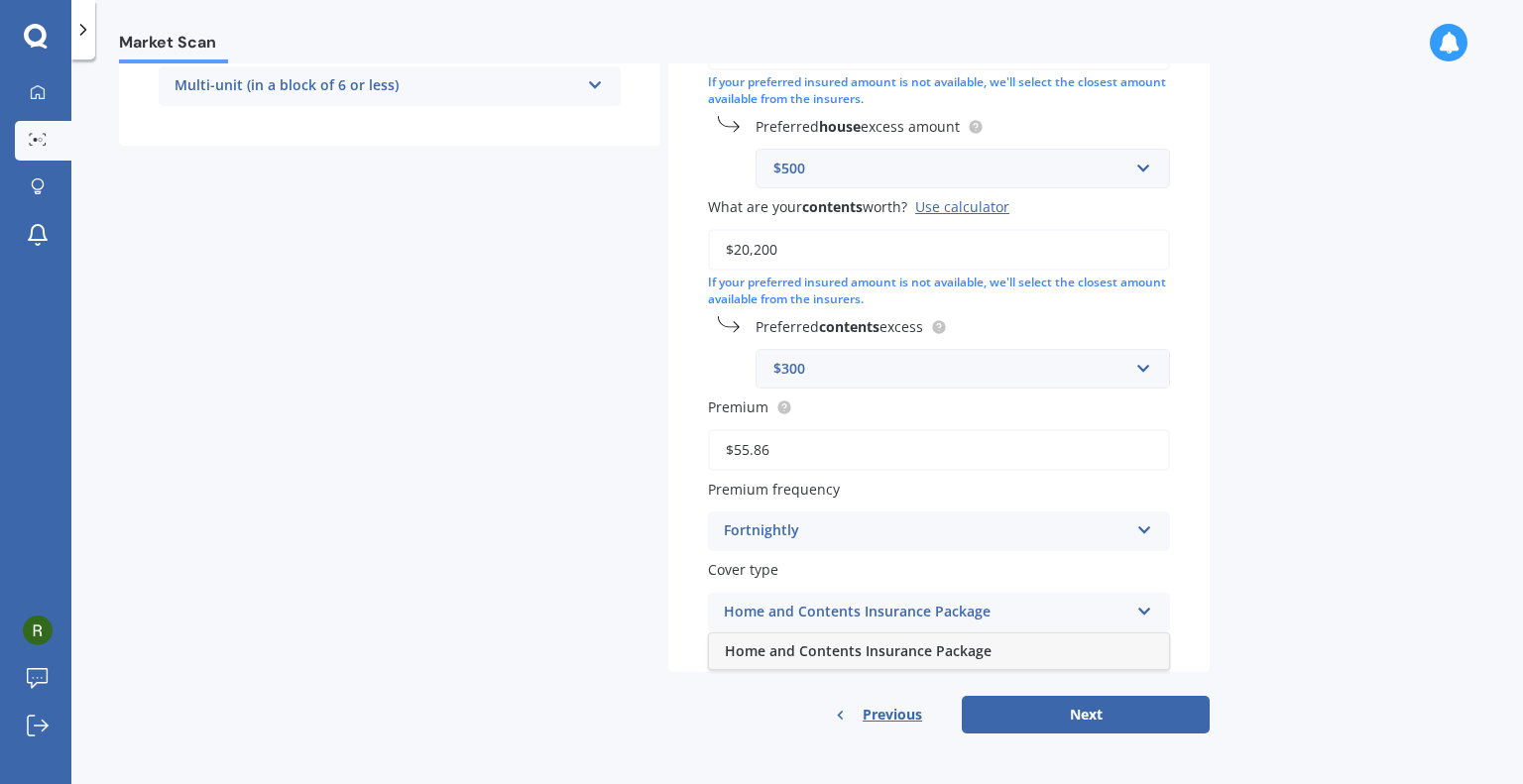 click on "Home and Contents Insurance Package" at bounding box center (858, 650) 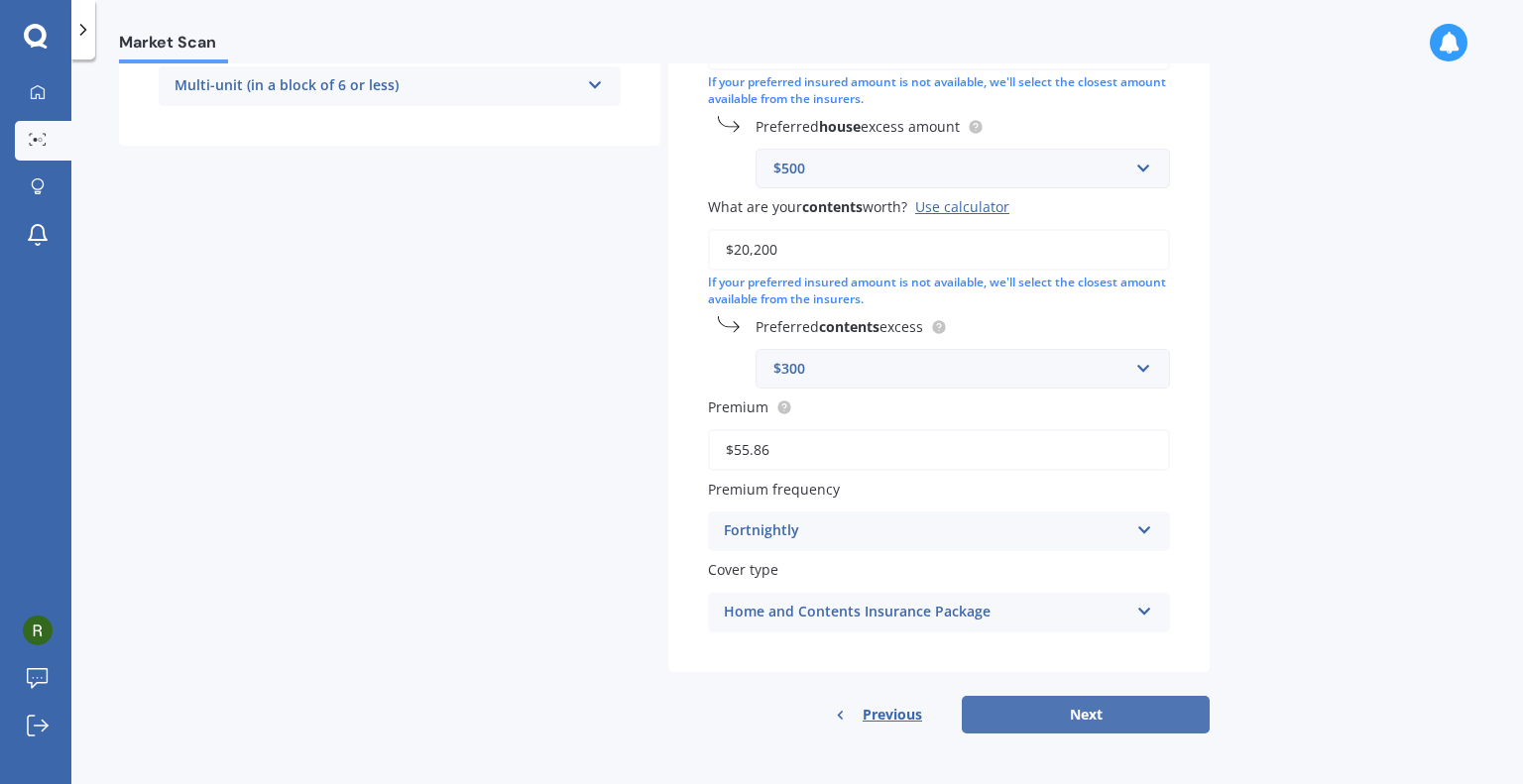 click on "Next" at bounding box center (1086, 715) 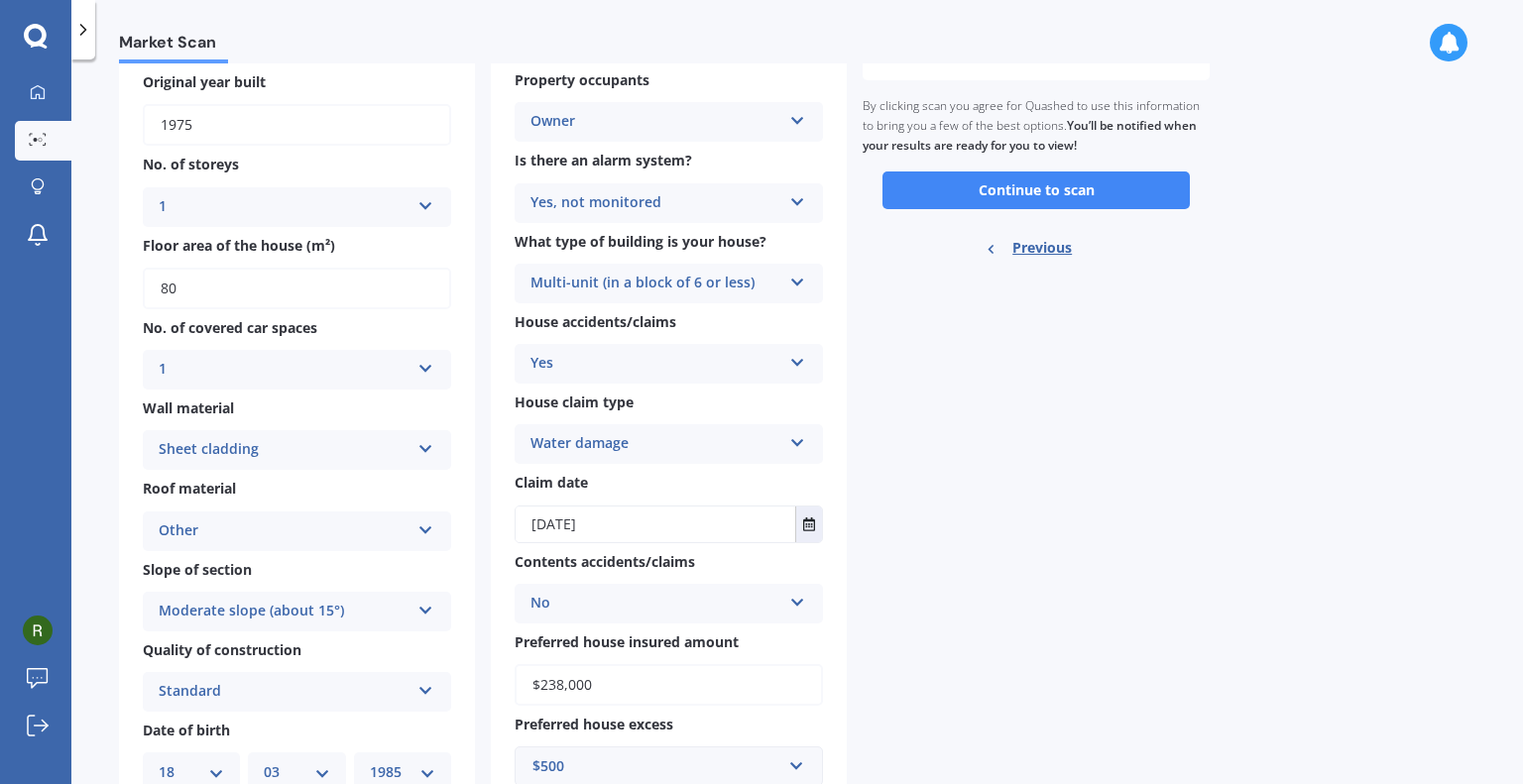 scroll, scrollTop: 0, scrollLeft: 0, axis: both 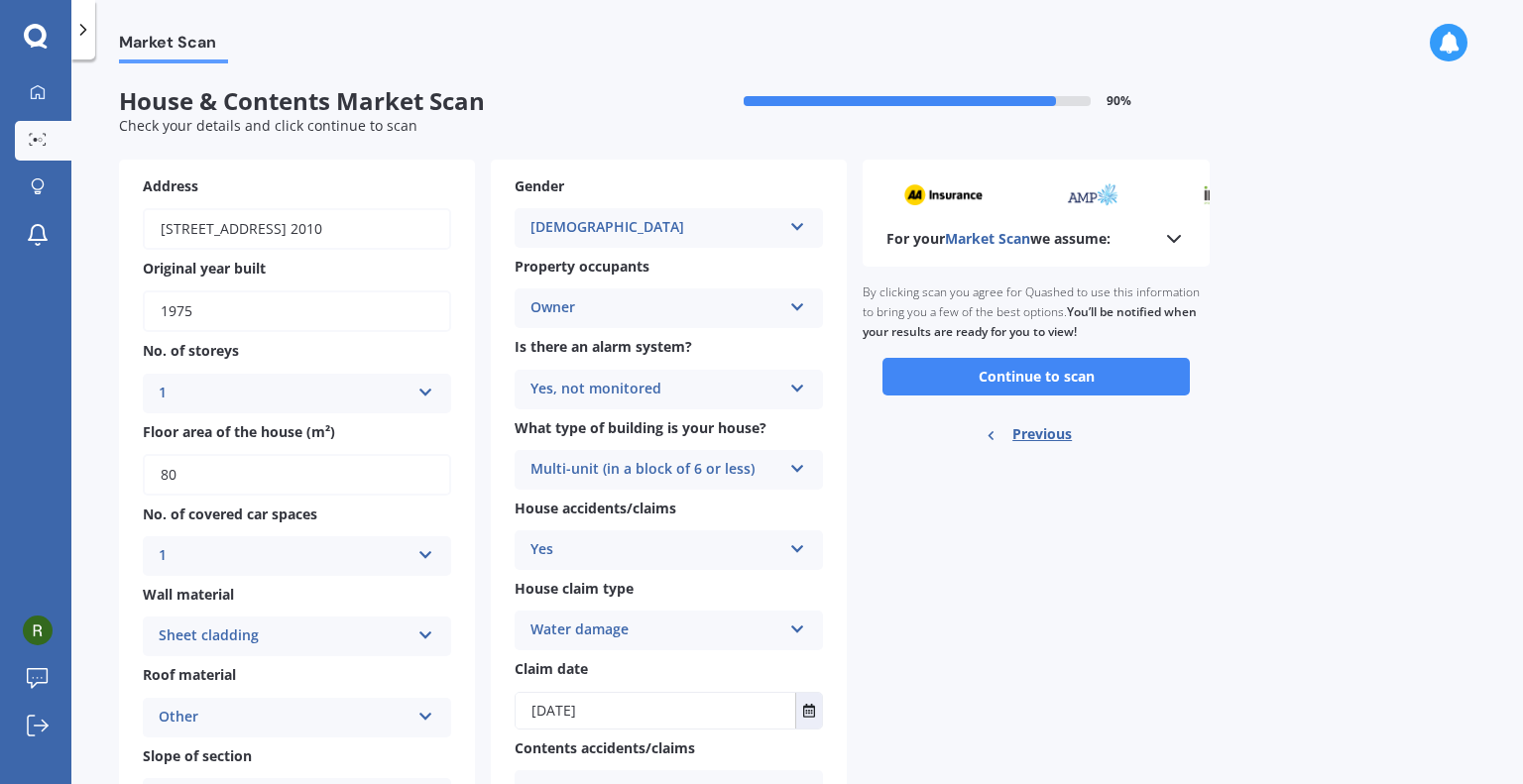click 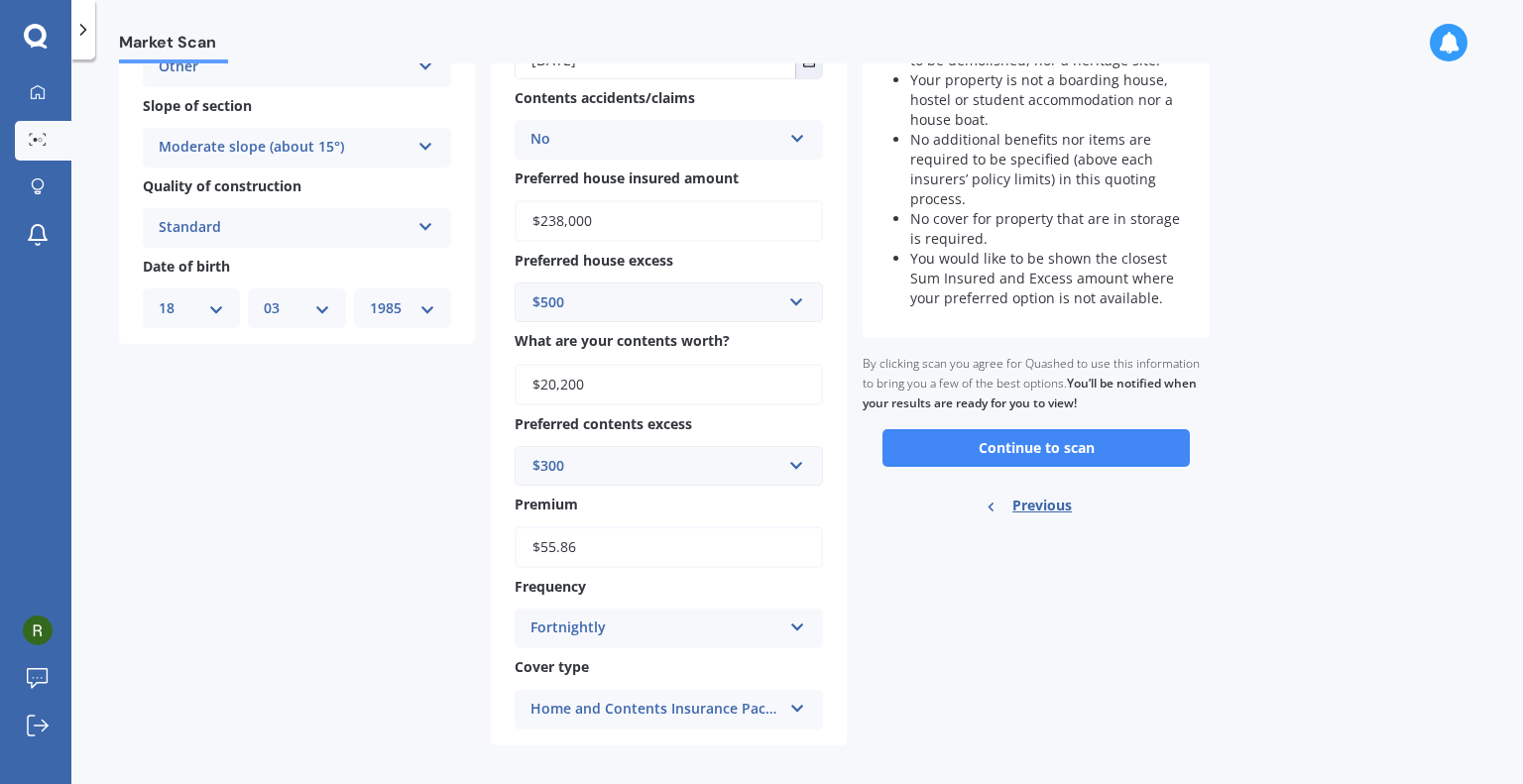 scroll, scrollTop: 662, scrollLeft: 0, axis: vertical 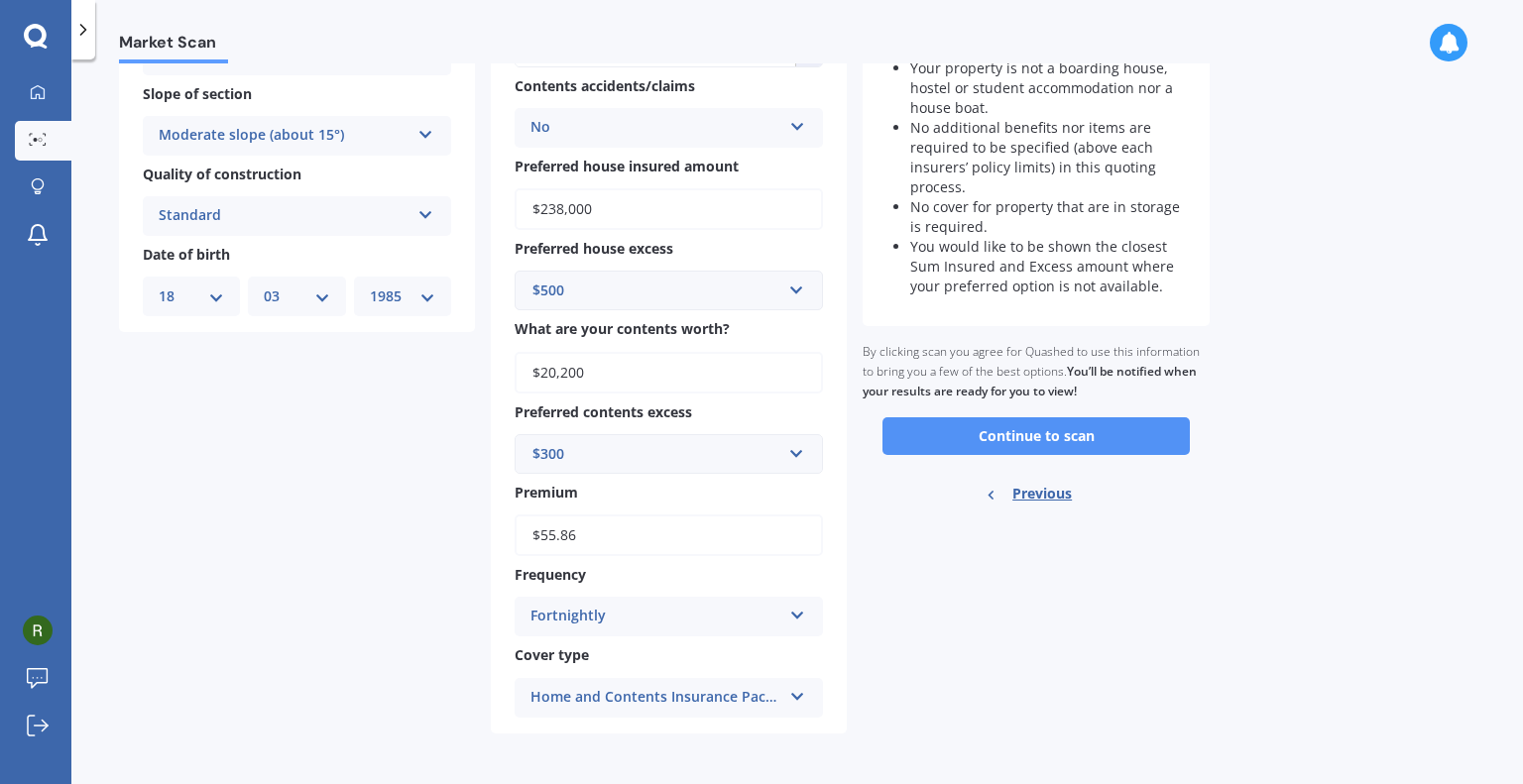 click on "Continue to scan" at bounding box center [1036, 436] 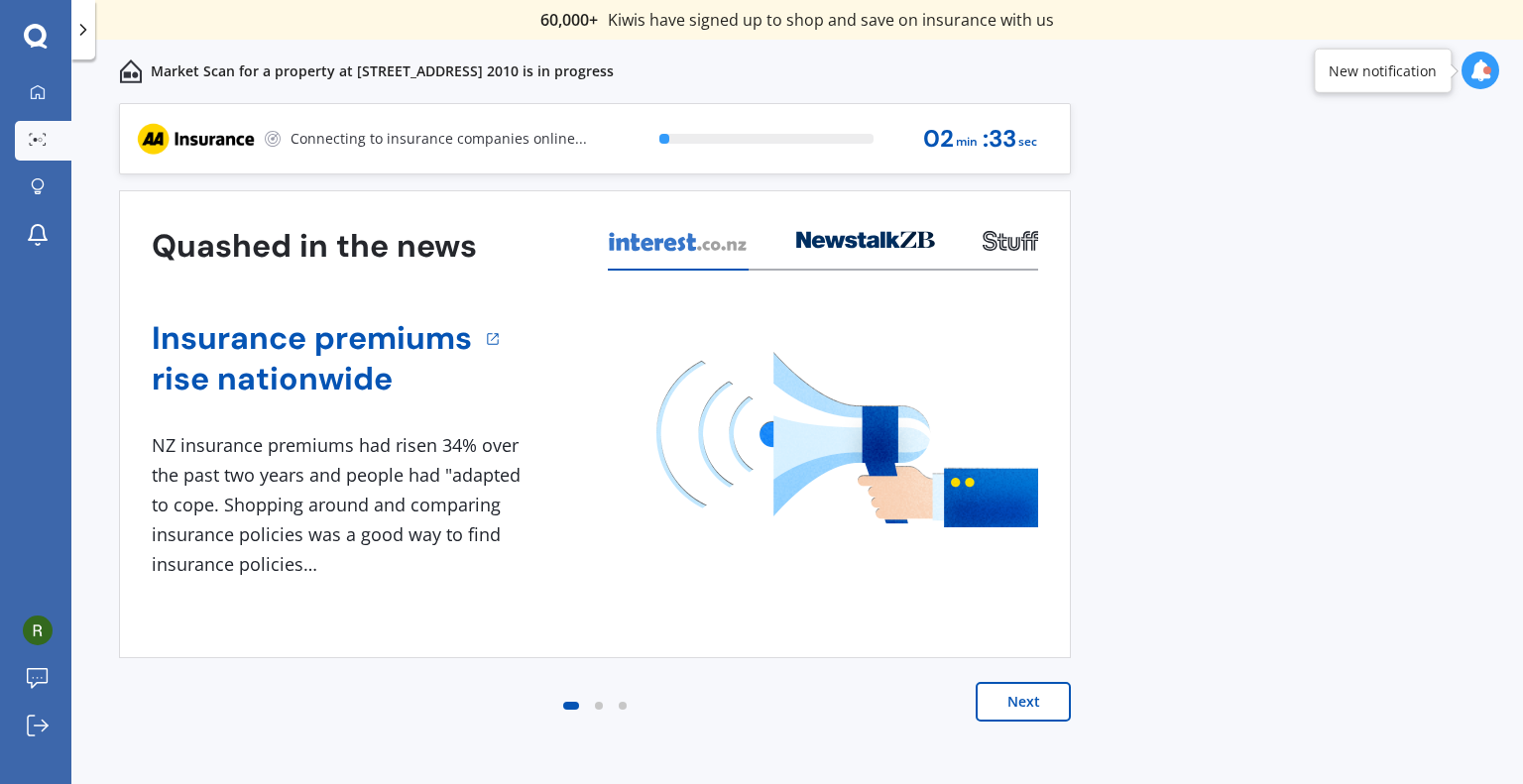 scroll, scrollTop: 0, scrollLeft: 0, axis: both 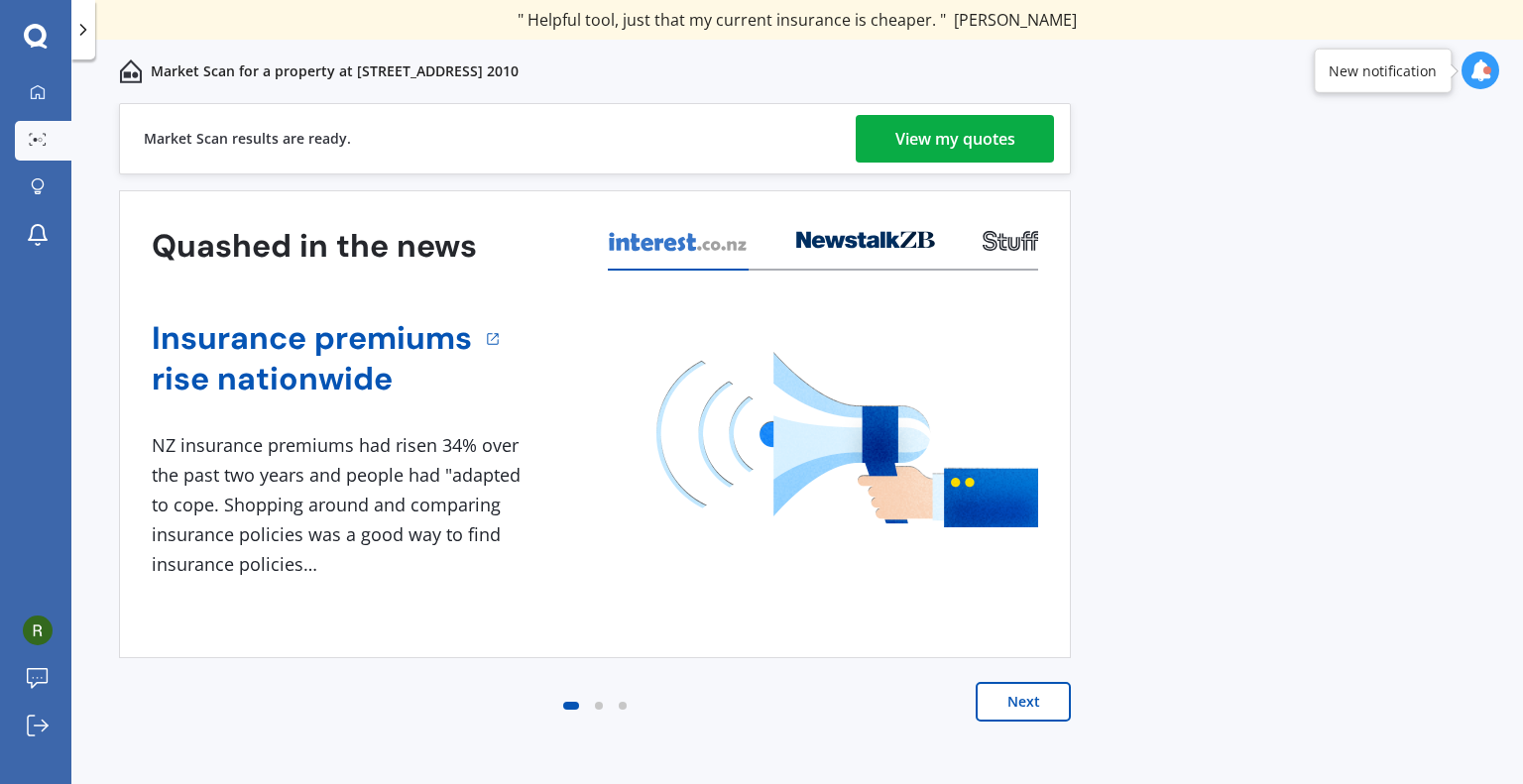 click on "View my quotes" at bounding box center [955, 139] 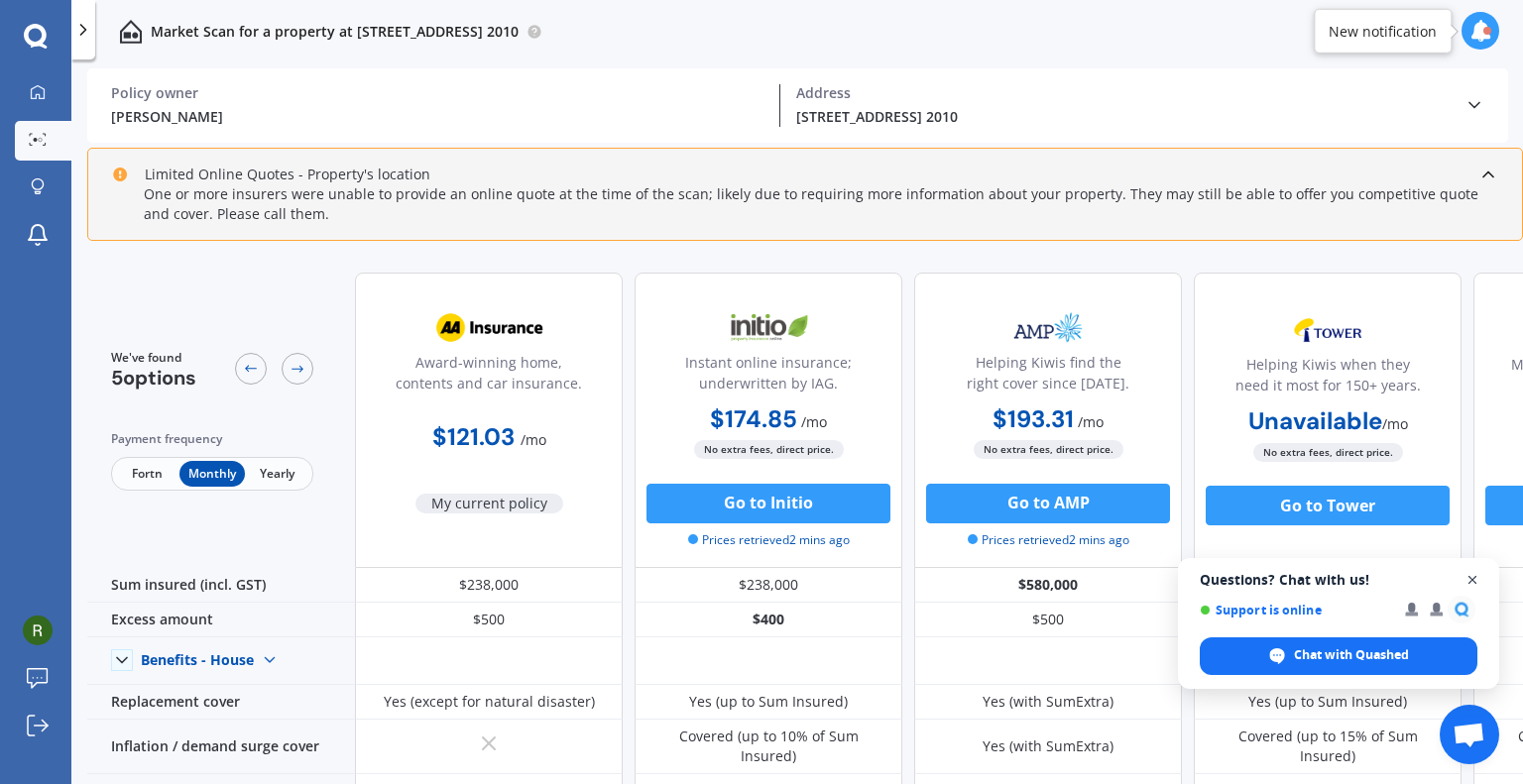 click at bounding box center [1472, 580] 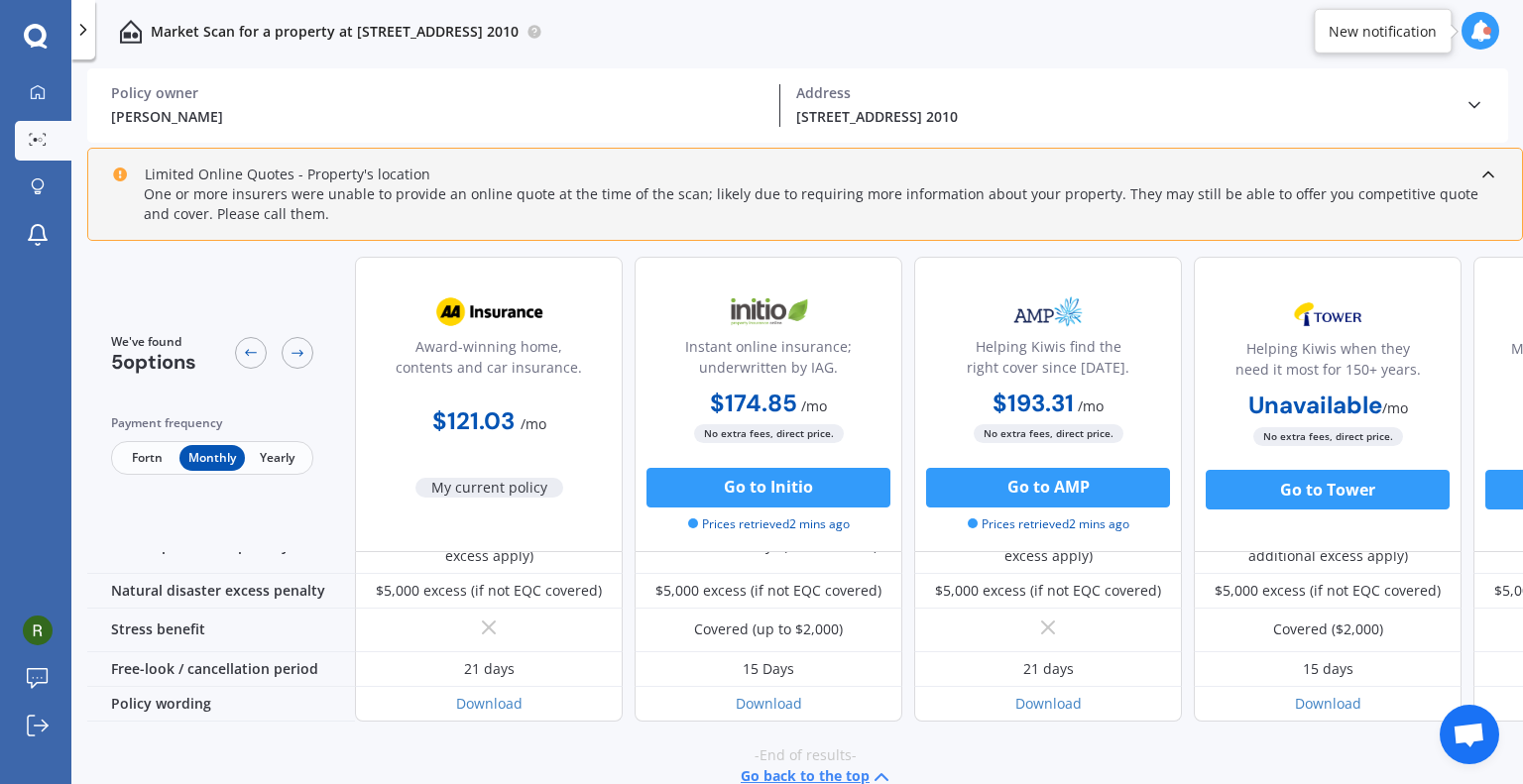 scroll, scrollTop: 993, scrollLeft: 0, axis: vertical 